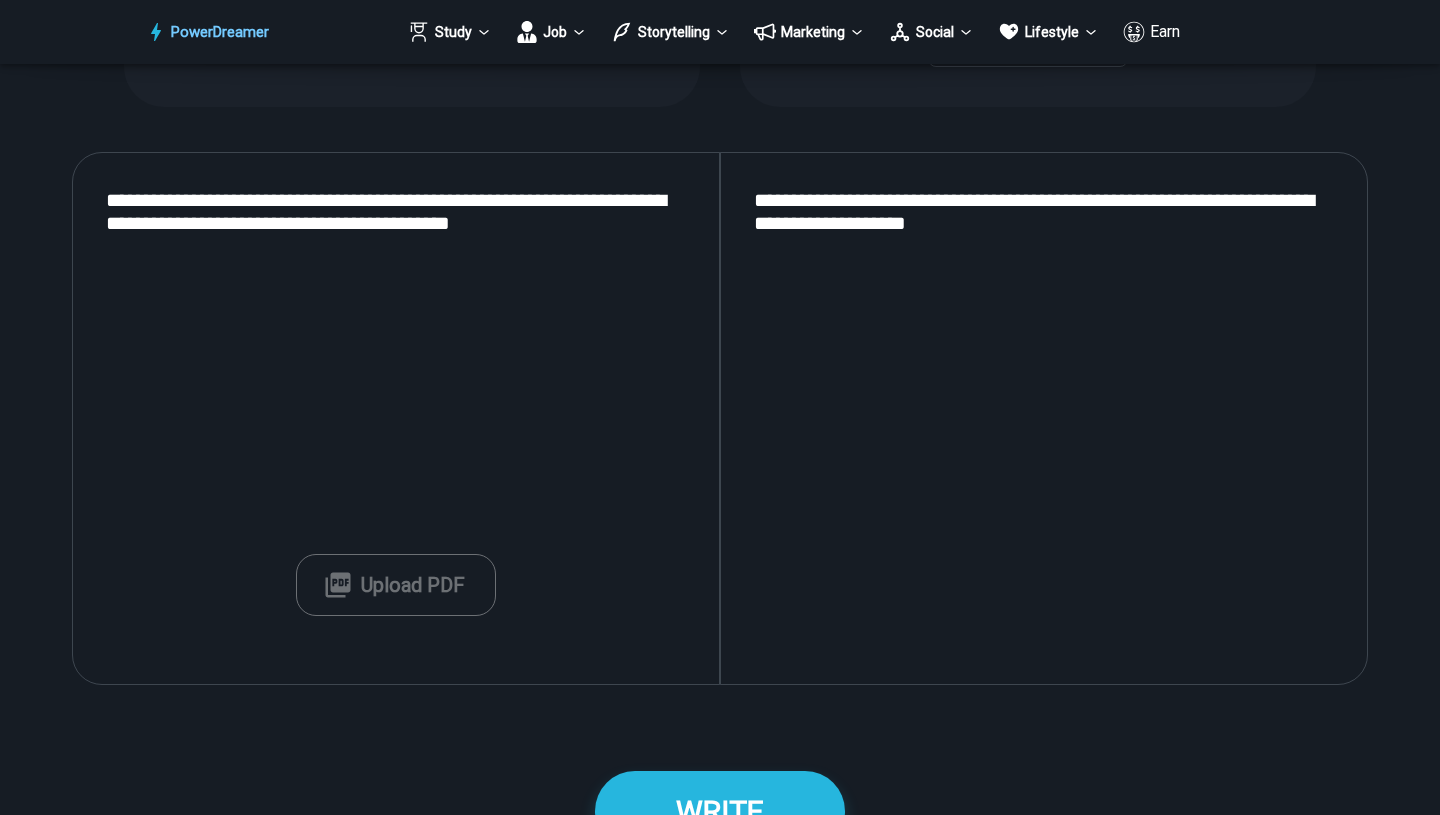 scroll, scrollTop: 0, scrollLeft: 0, axis: both 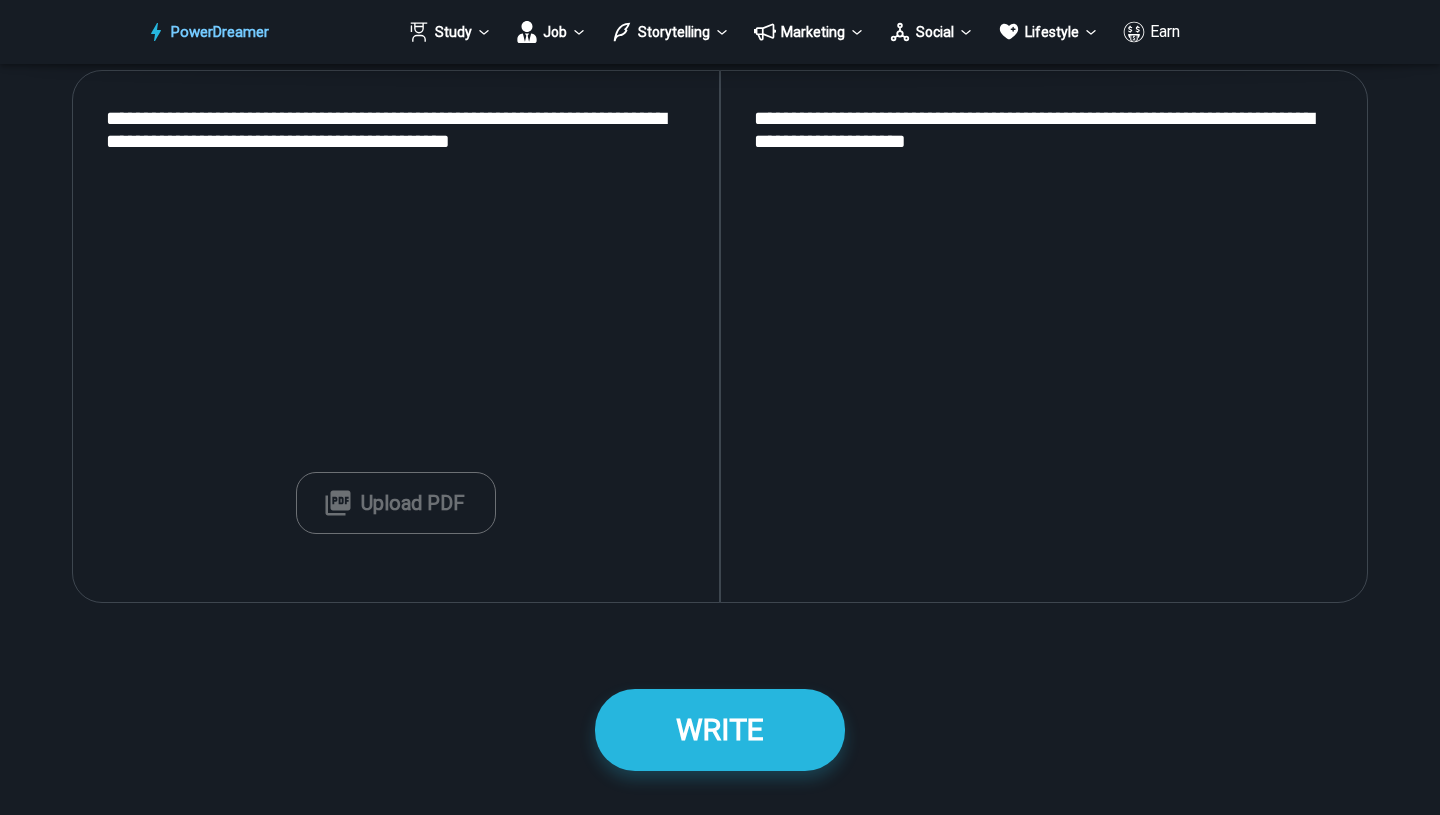 click on "**********" at bounding box center [396, 337] 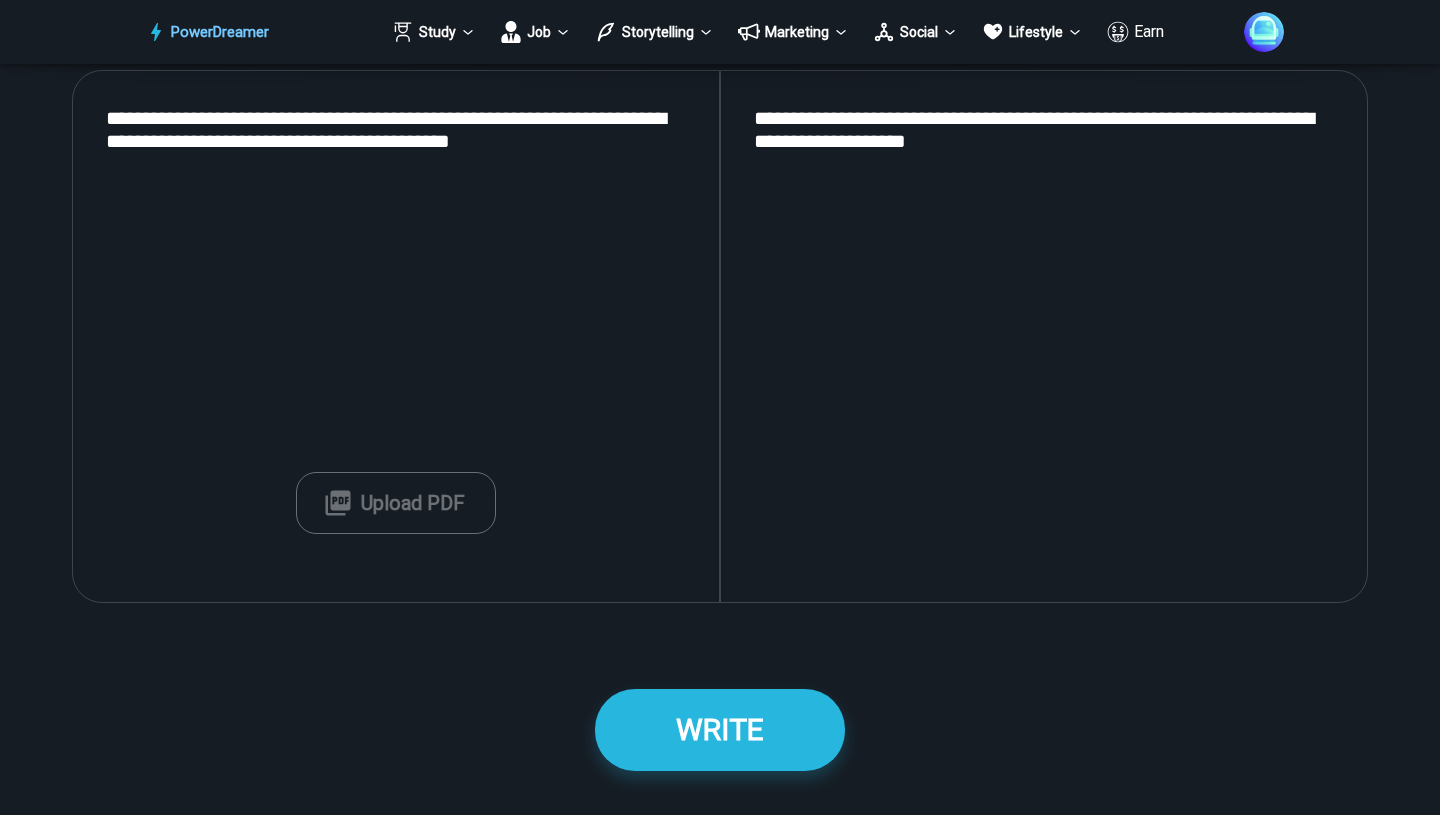 click on "**********" at bounding box center [396, 337] 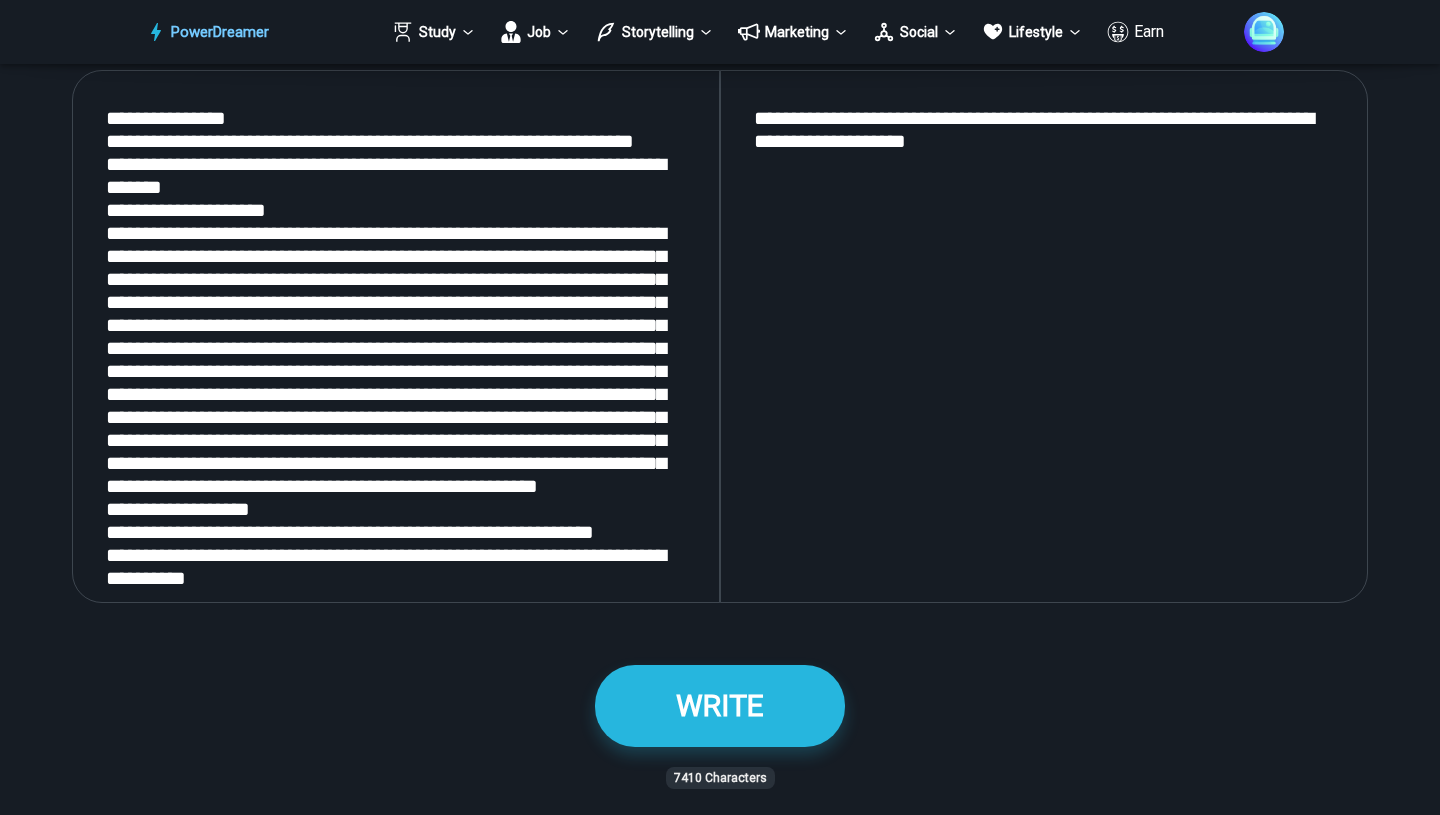 scroll, scrollTop: 4028, scrollLeft: 0, axis: vertical 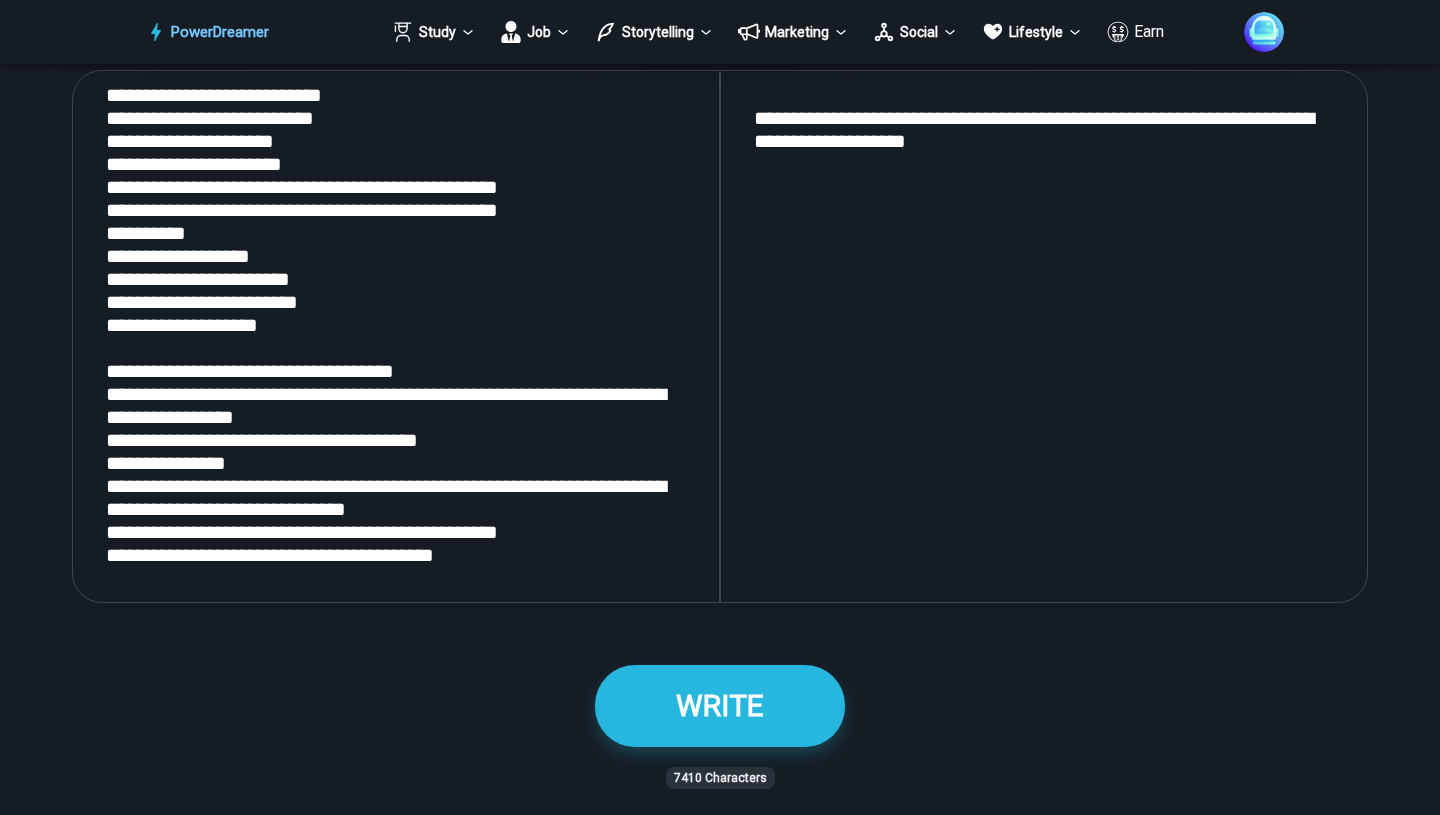 type on "**********" 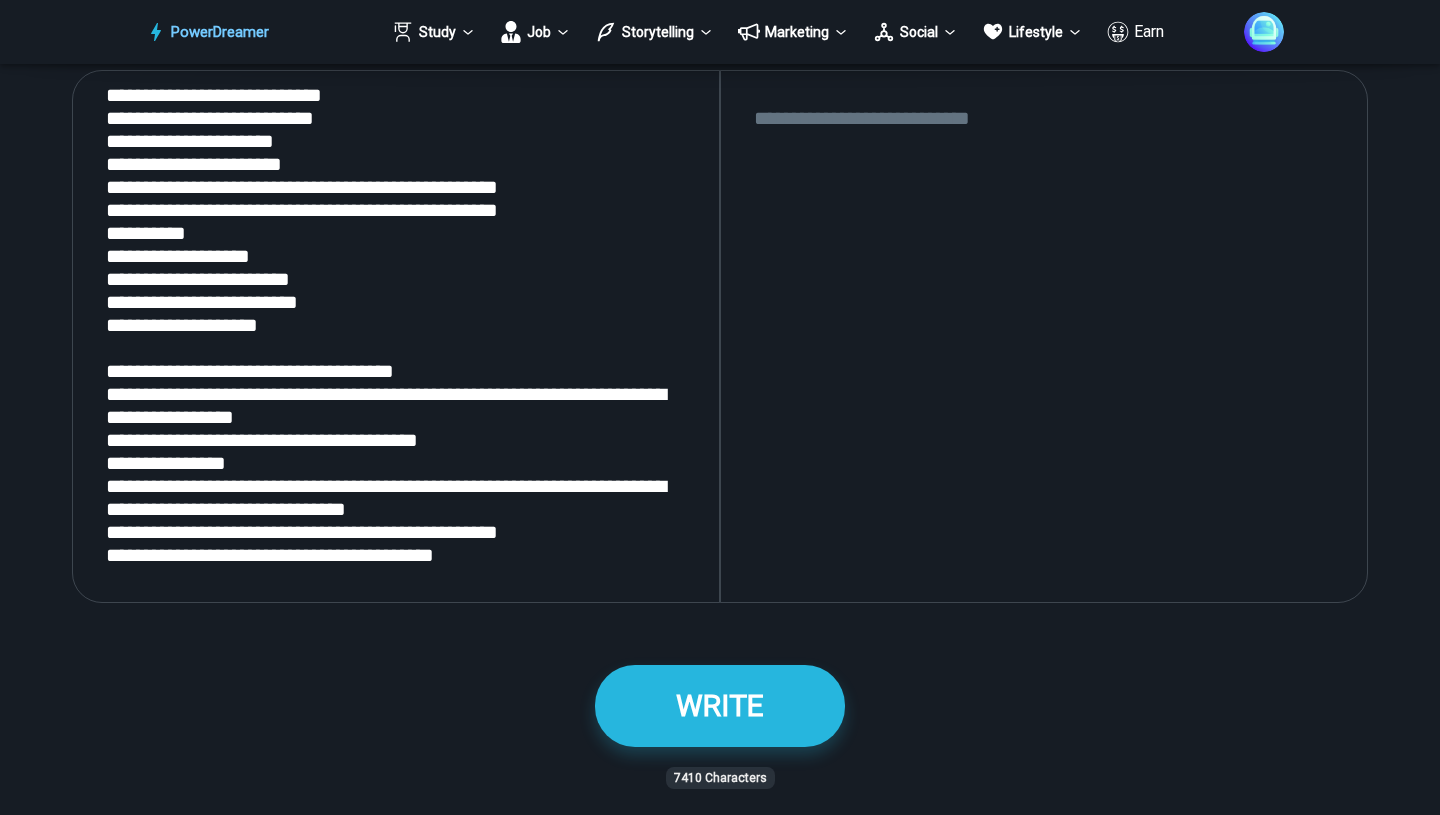 click at bounding box center [1044, 337] 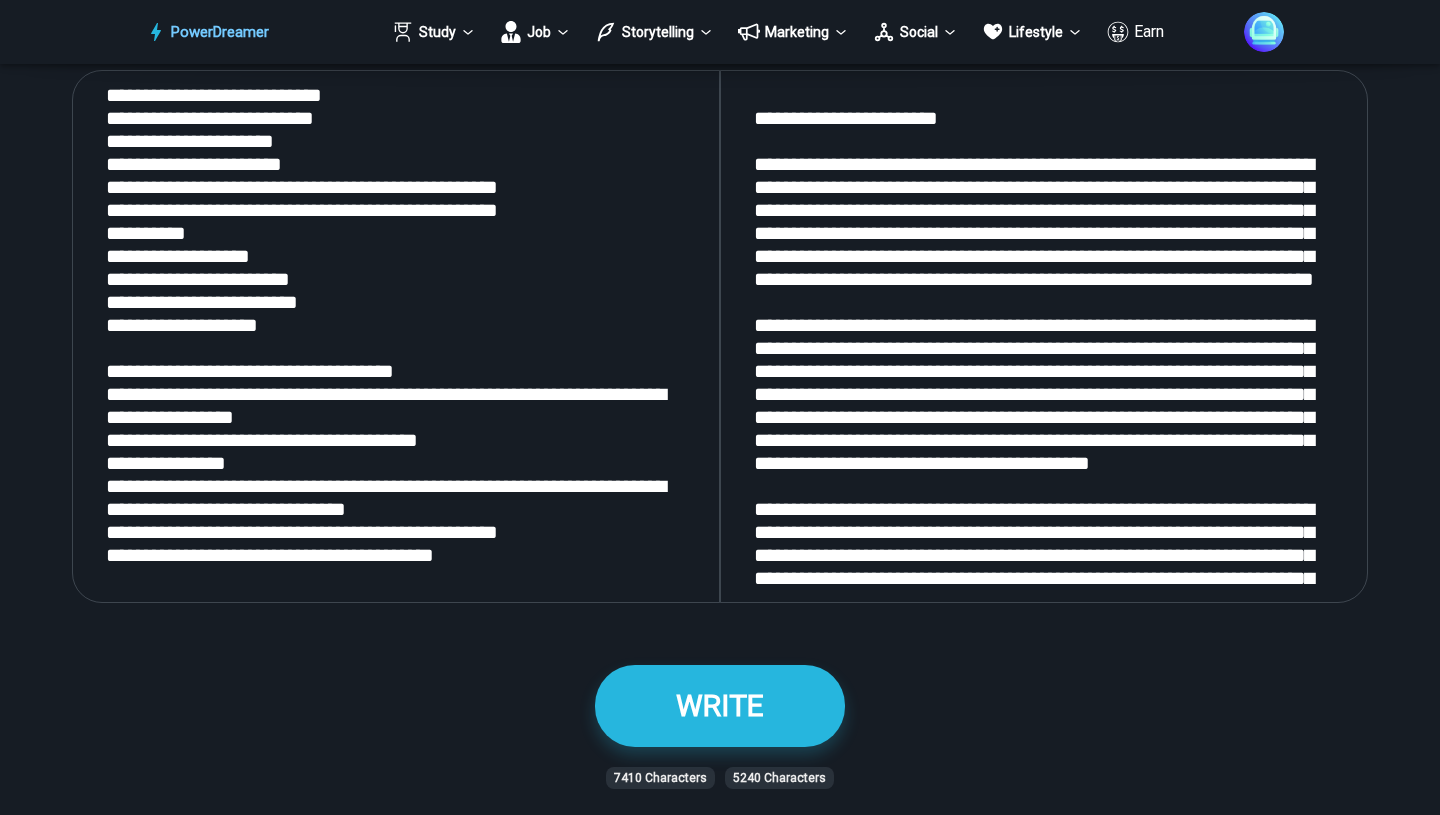 scroll, scrollTop: 2027, scrollLeft: 0, axis: vertical 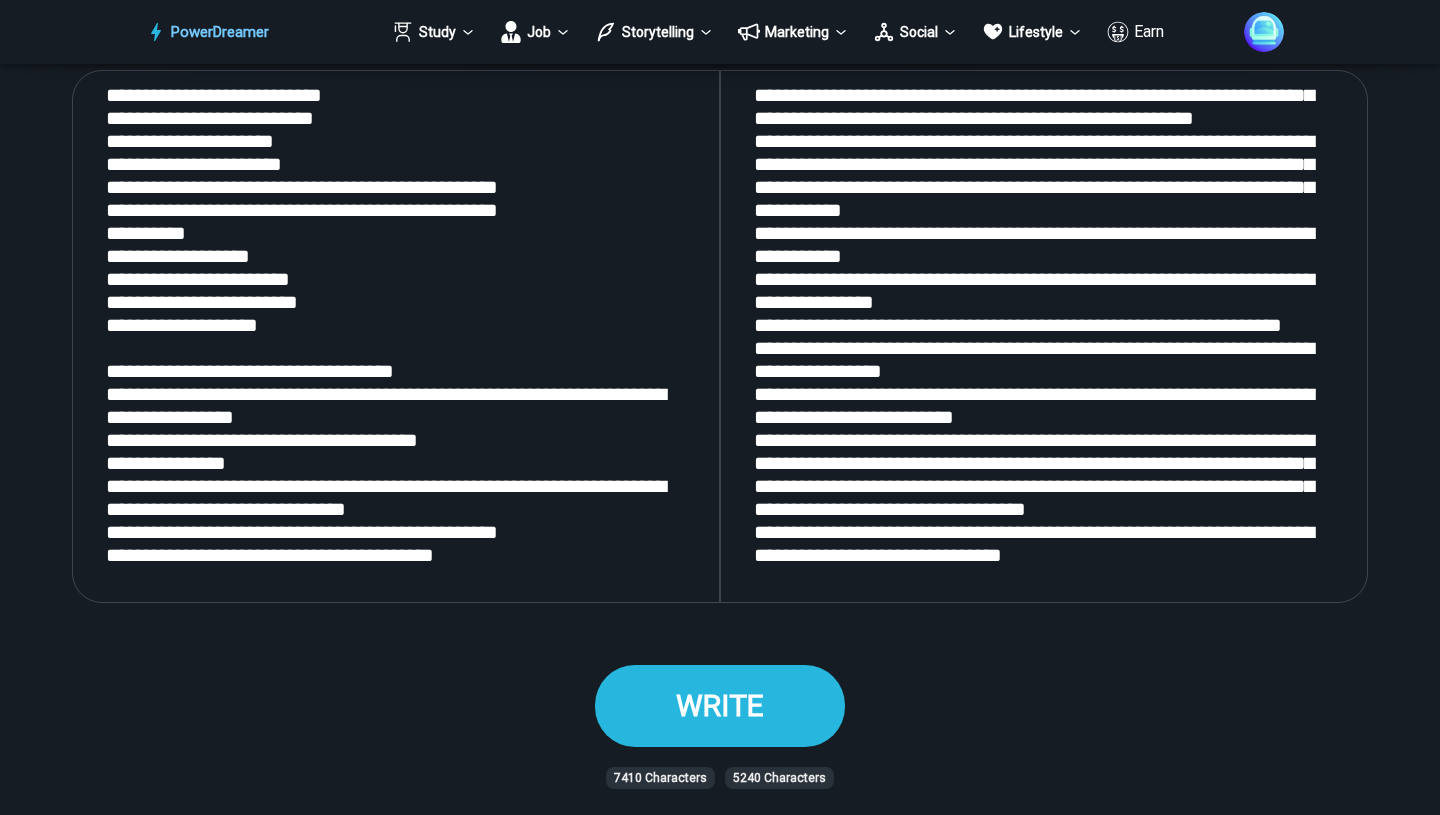 type on "**********" 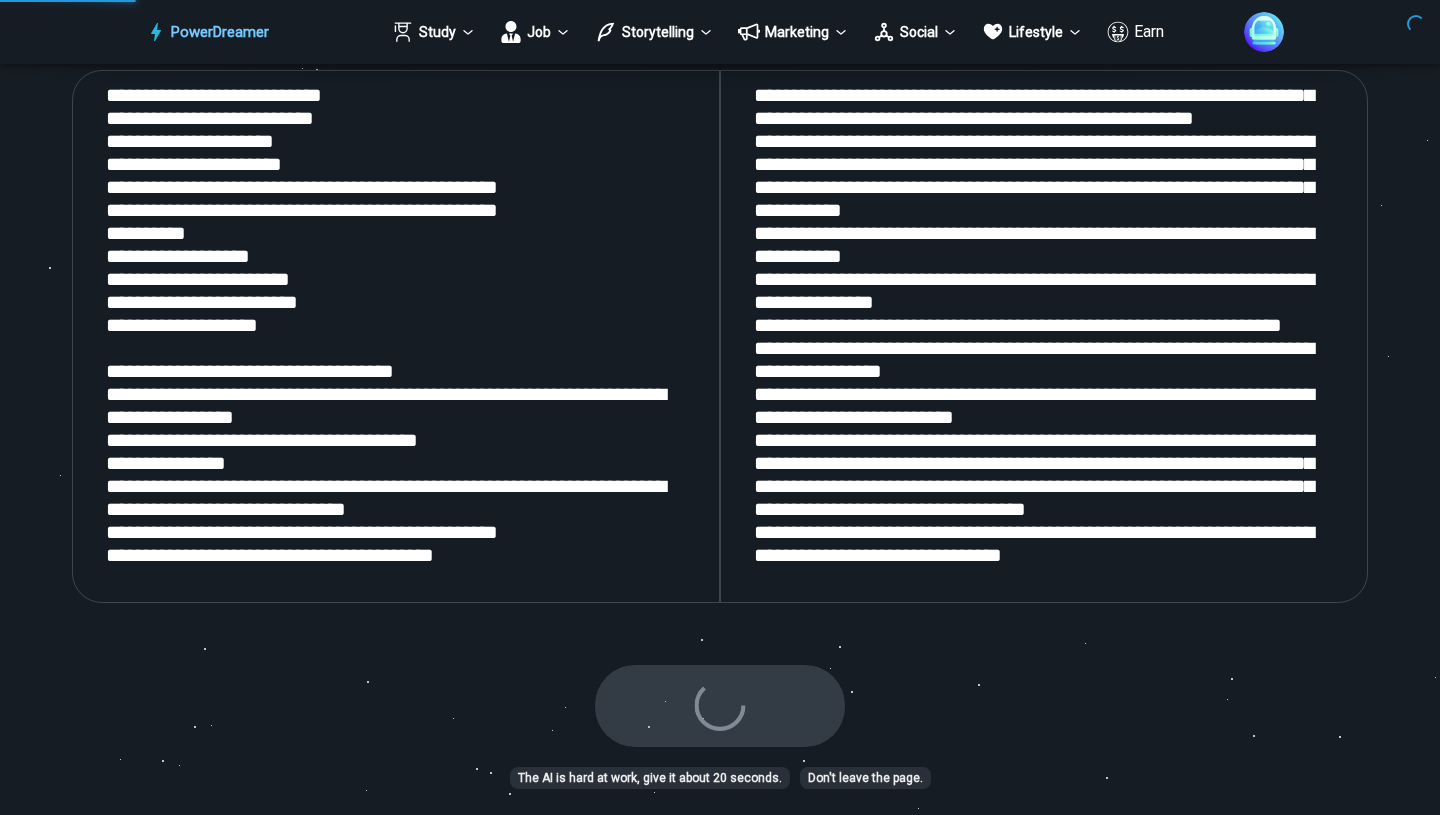 scroll, scrollTop: 2407, scrollLeft: 0, axis: vertical 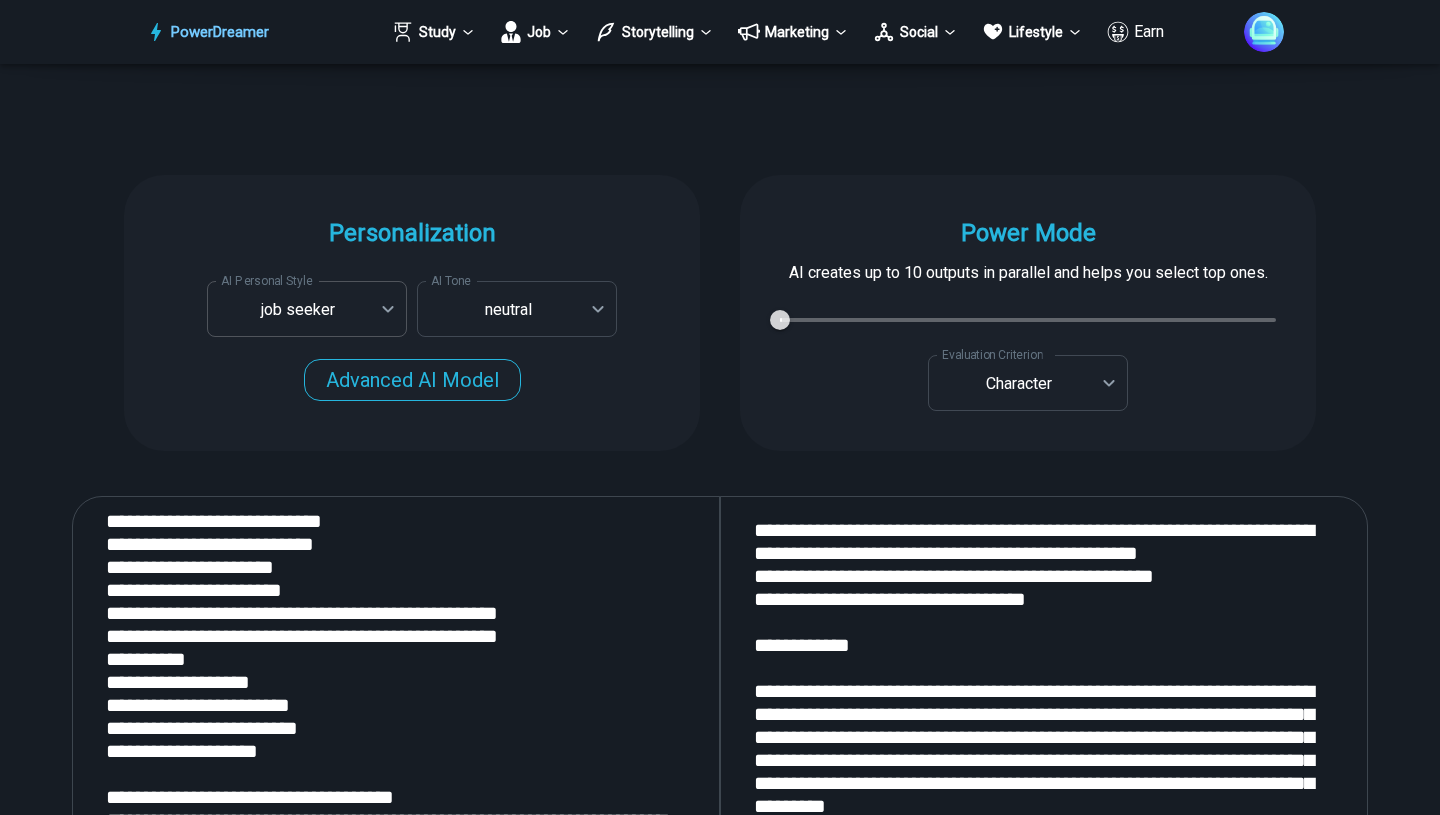 click on "PowerDreamer Study Job Storytelling Marketing Social Lifestyle Earn AI Resume Writer Tailors your resume for each job opening in seconds START Faster with PowerDreamer 212,709  AI-Generated Outputs.  50,000+ Users. 60+ AI Tools. PowerDreamer saved me a ton of stress and even more time. Highly recommend. [PERSON_NAME] is a writer and producer with experience at Morning Rush, [US_STATE] PBS, Metro Weekly and The [US_STATE] Times I received a job offer [DATE] that your awesome website helped me get. Thank you! I will be singing your praises. [PERSON_NAME] signed up to PowerDreamer [DATE] and received his job offer [DATE] Absolutely love this program!! I'm usually hesitant to pay for anything without being able to try it for free first. However, I was desperate to get resume writing help and this program far exceeded my expectations! I have been telling anyone I know looking for a job to try it. [PERSON_NAME] [PERSON_NAME], Product Manager in E-Commerce [PERSON_NAME] [PERSON_NAME] [PERSON_NAME] Personalization AI Tone" at bounding box center [720, 4625] 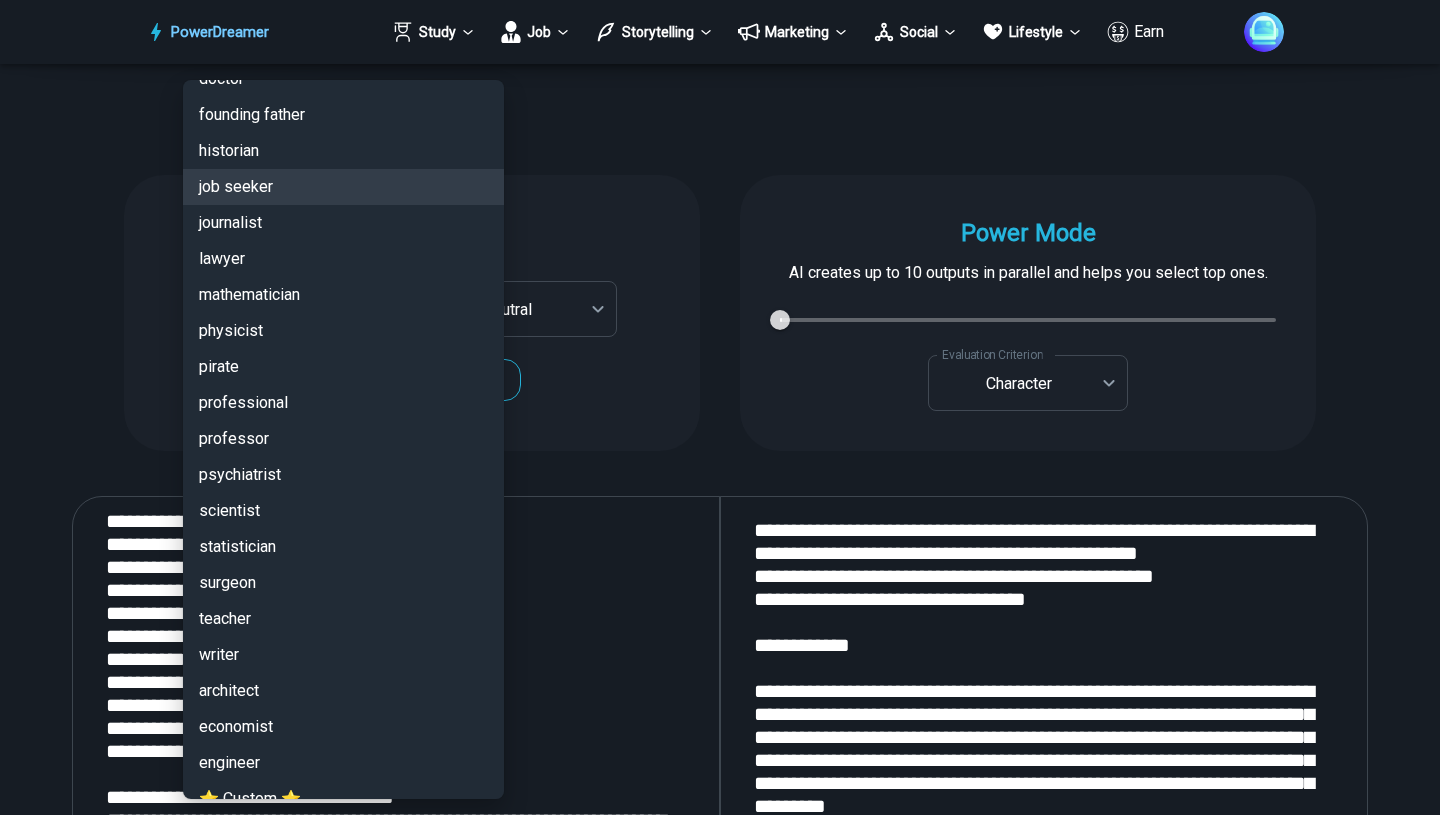 scroll, scrollTop: 4589, scrollLeft: 0, axis: vertical 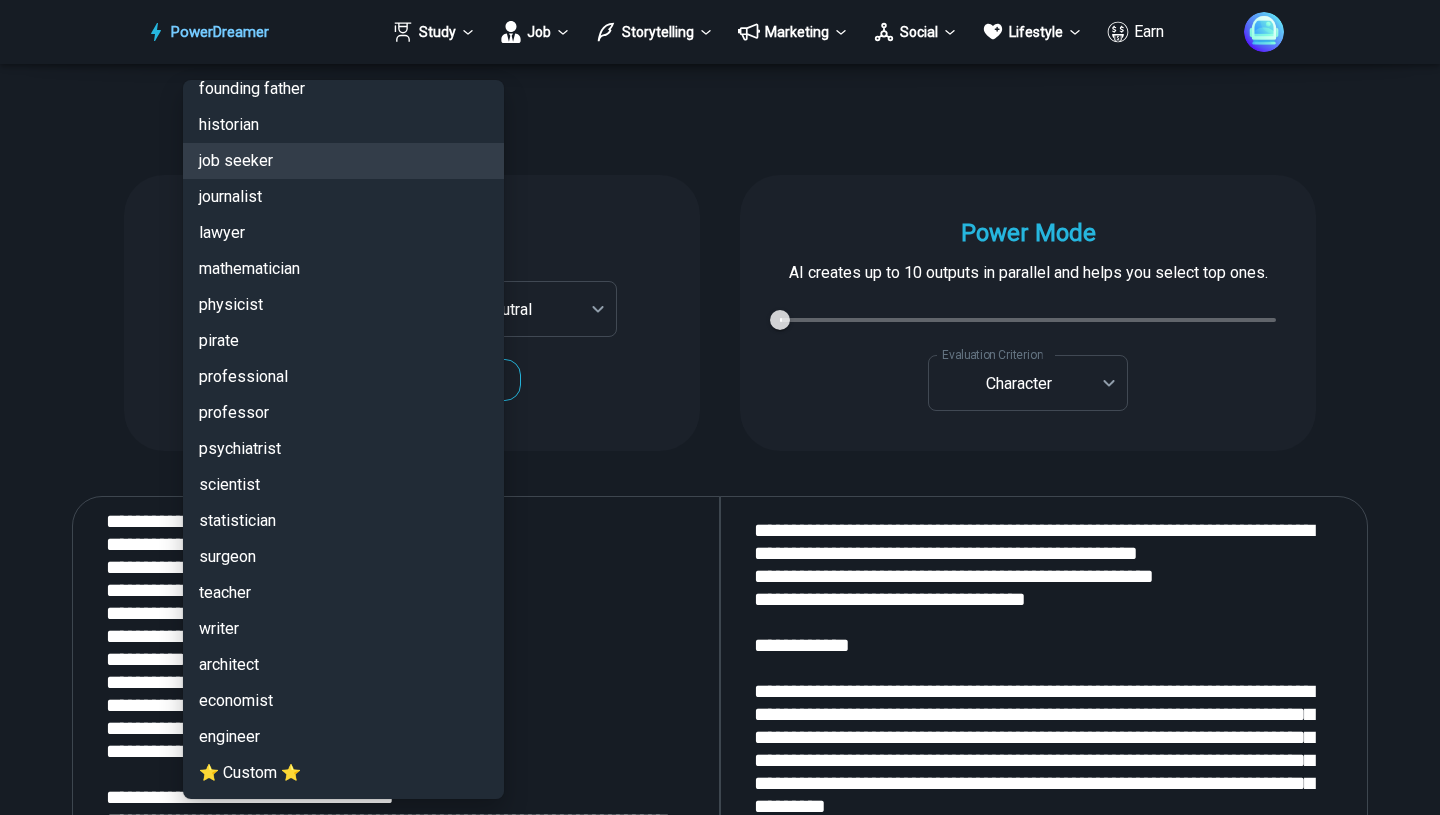 click on "teacher" at bounding box center (343, 593) 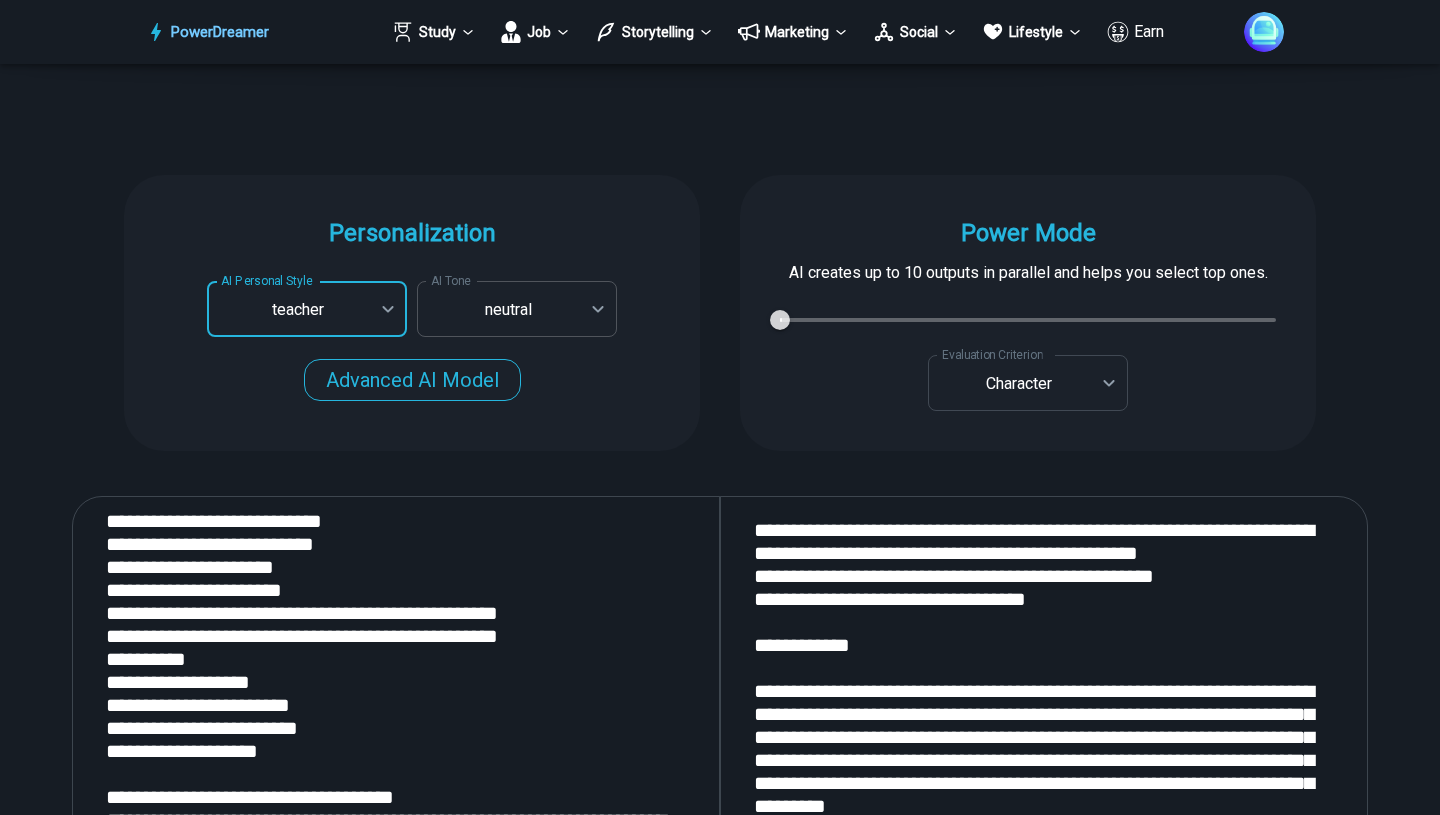 click on "PowerDreamer Study Job Storytelling Marketing Social Lifestyle Earn AI Resume Writer Tailors your resume for each job opening in seconds START Faster with PowerDreamer 212,709  AI-Generated Outputs.  50,000+ Users. 60+ AI Tools. PowerDreamer saved me a ton of stress and even more time. Highly recommend. [PERSON_NAME] is a writer and producer with experience at Morning Rush, [US_STATE] PBS, Metro Weekly and The [US_STATE] Times I received a job offer [DATE] that your awesome website helped me get. Thank you! I will be singing your praises. [PERSON_NAME] signed up to PowerDreamer [DATE] and received his job offer [DATE] Absolutely love this program!! I'm usually hesitant to pay for anything without being able to try it for free first. However, I was desperate to get resume writing help and this program far exceeded my expectations! I have been telling anyone I know looking for a job to try it. [PERSON_NAME] [PERSON_NAME], Product Manager in E-Commerce [PERSON_NAME] [PERSON_NAME] [PERSON_NAME] Personalization teacher" at bounding box center [720, 4625] 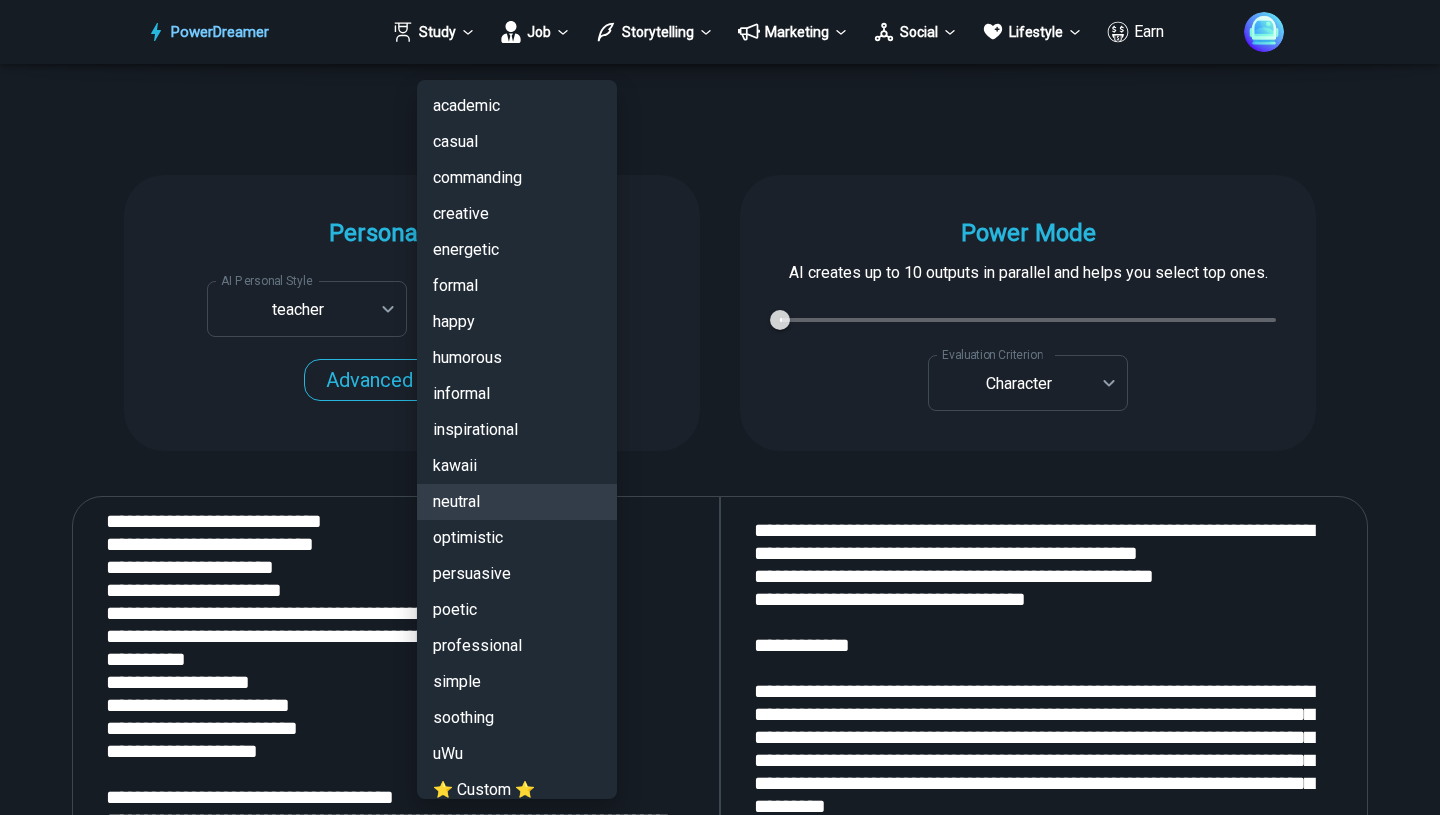 click on "poetic" at bounding box center (517, 610) 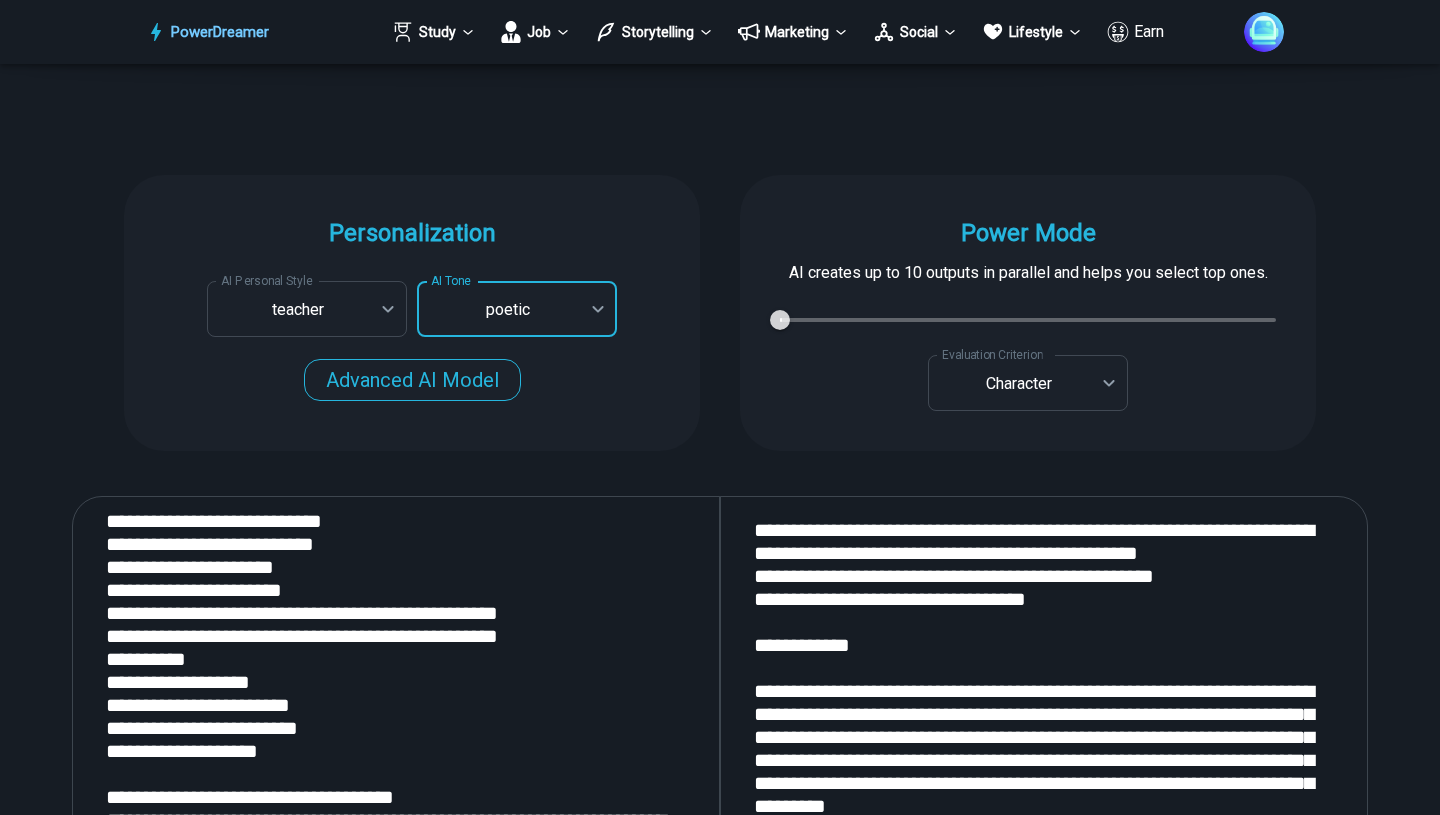 click on "PowerDreamer Study Job Storytelling Marketing Social Lifestyle Earn AI Resume Writer Tailors your resume for each job opening in seconds START Faster with PowerDreamer 212,709  AI-Generated Outputs.  50,000+ Users. 60+ AI Tools. PowerDreamer saved me a ton of stress and even more time. Highly recommend. [PERSON_NAME] is a writer and producer with experience at Morning Rush, [US_STATE] PBS, Metro Weekly and The [US_STATE] Times I received a job offer [DATE] that your awesome website helped me get. Thank you! I will be singing your praises. [PERSON_NAME] signed up to PowerDreamer [DATE] and received his job offer [DATE] Absolutely love this program!! I'm usually hesitant to pay for anything without being able to try it for free first. However, I was desperate to get resume writing help and this program far exceeded my expectations! I have been telling anyone I know looking for a job to try it. [PERSON_NAME] [PERSON_NAME], Product Manager in E-Commerce [PERSON_NAME] [PERSON_NAME] [PERSON_NAME] Personalization teacher" at bounding box center (720, 4625) 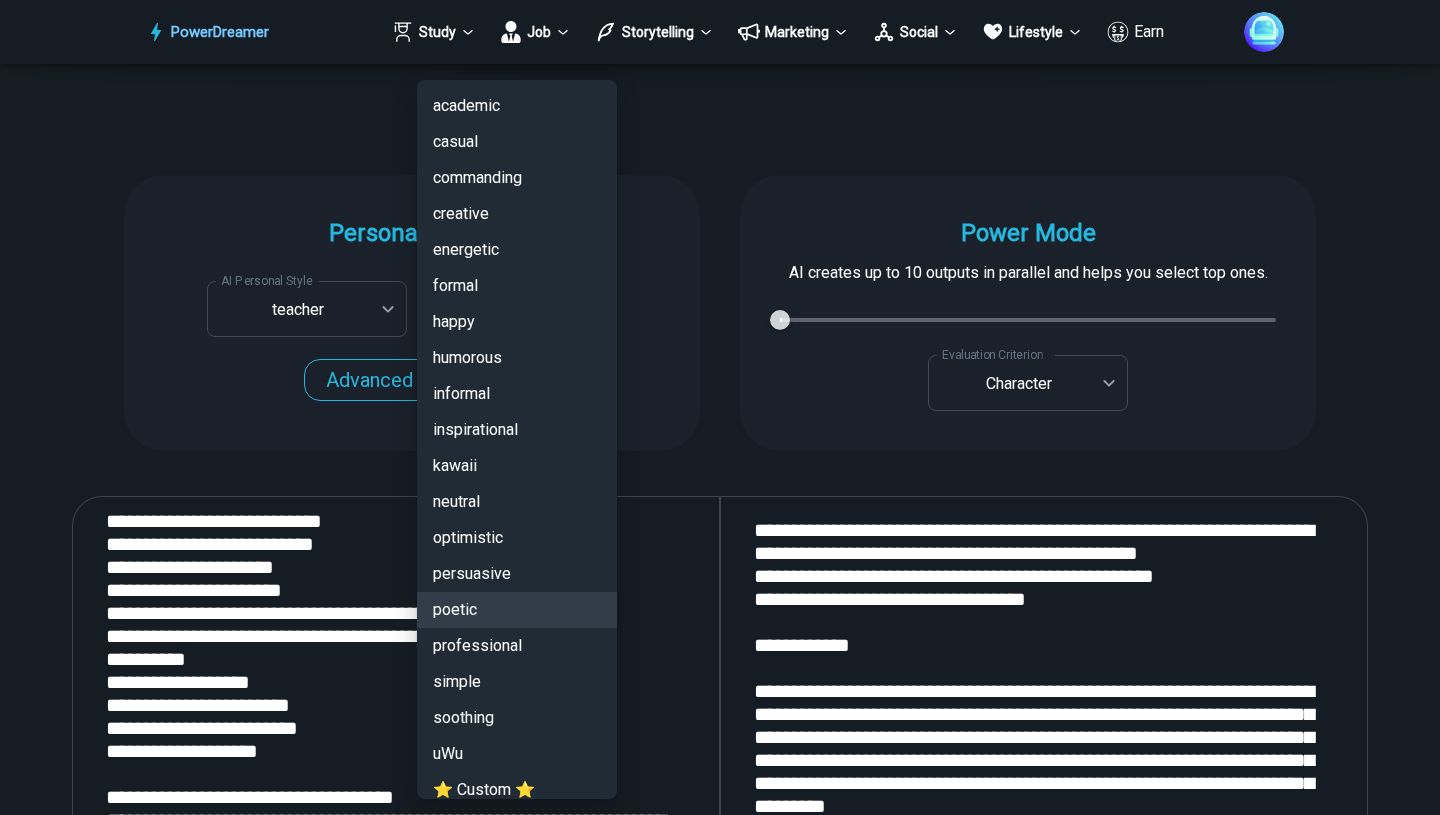 click on "professional" at bounding box center [517, 646] 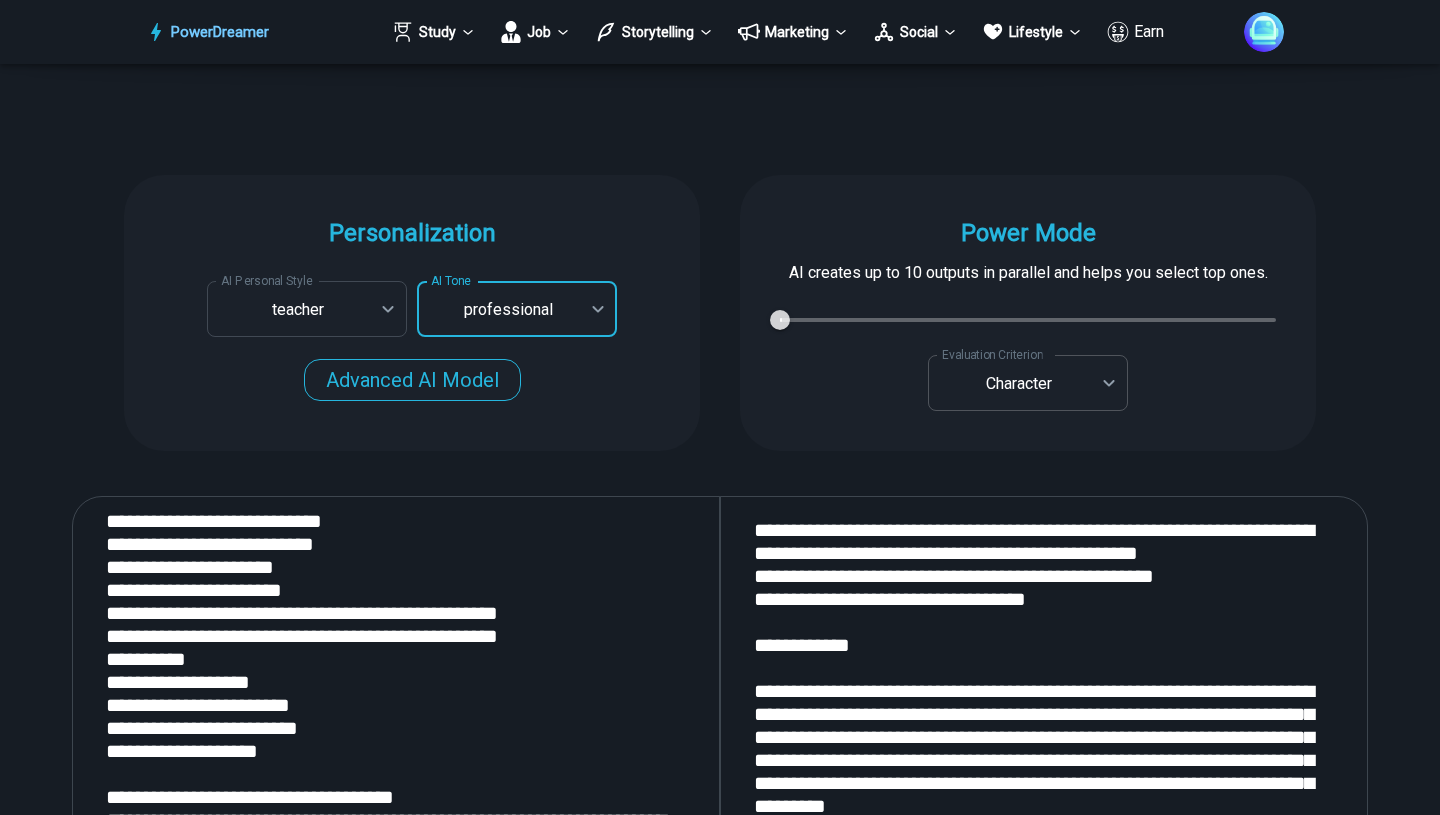 click on "PowerDreamer Study Job Storytelling Marketing Social Lifestyle Earn AI Resume Writer Tailors your resume for each job opening in seconds START Faster with PowerDreamer 212,709  AI-Generated Outputs.  50,000+ Users. 60+ AI Tools. PowerDreamer saved me a ton of stress and even more time. Highly recommend. [PERSON_NAME] is a writer and producer with experience at Morning Rush, [US_STATE] PBS, Metro Weekly and The [US_STATE] Times I received a job offer [DATE] that your awesome website helped me get. Thank you! I will be singing your praises. [PERSON_NAME] signed up to PowerDreamer [DATE] and received his job offer [DATE] Absolutely love this program!! I'm usually hesitant to pay for anything without being able to try it for free first. However, I was desperate to get resume writing help and this program far exceeded my expectations! I have been telling anyone I know looking for a job to try it. [PERSON_NAME] [PERSON_NAME], Product Manager in E-Commerce [PERSON_NAME] [PERSON_NAME] [PERSON_NAME] Personalization teacher" at bounding box center [720, 4625] 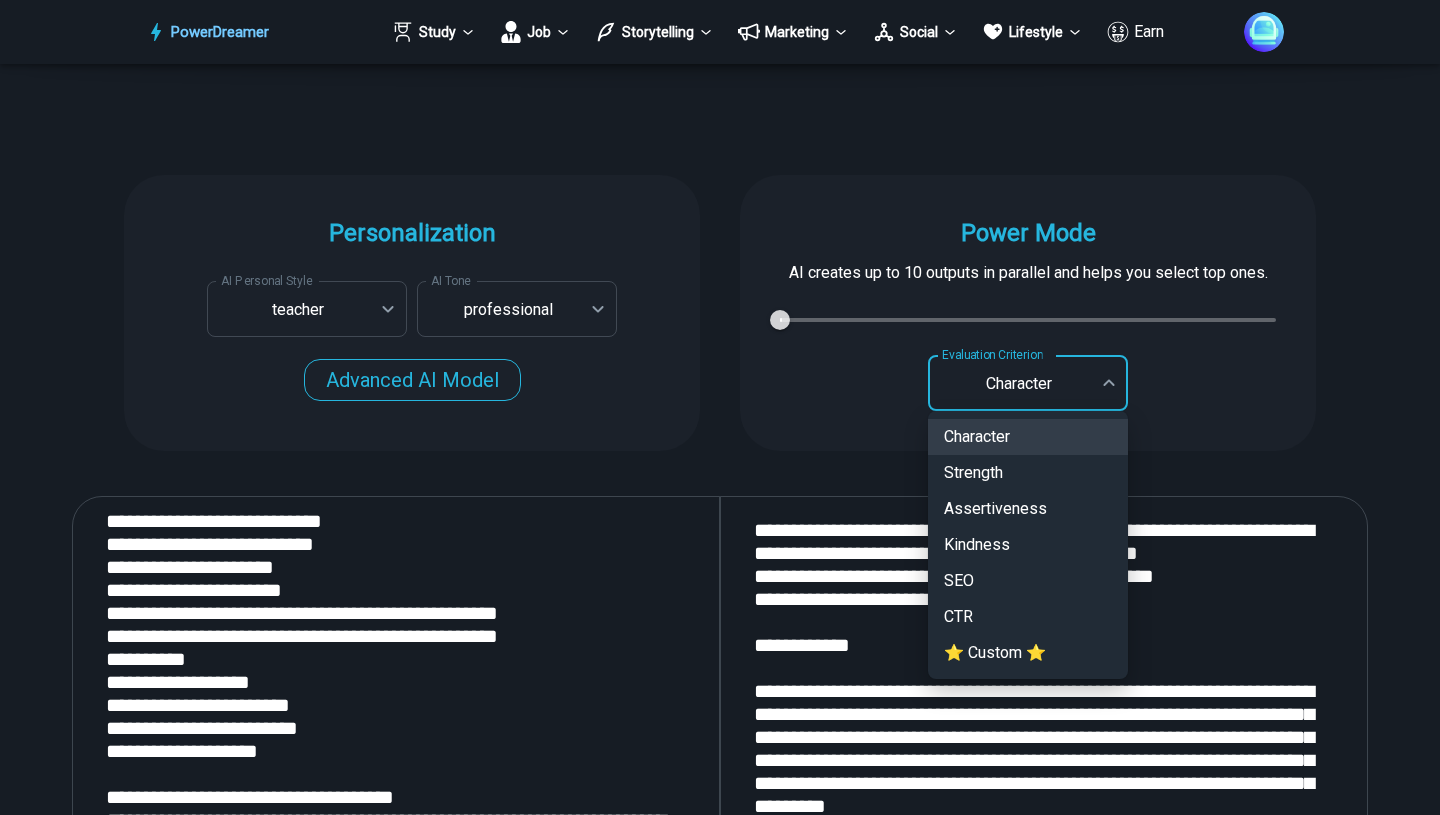 click on "Strength" at bounding box center (1028, 473) 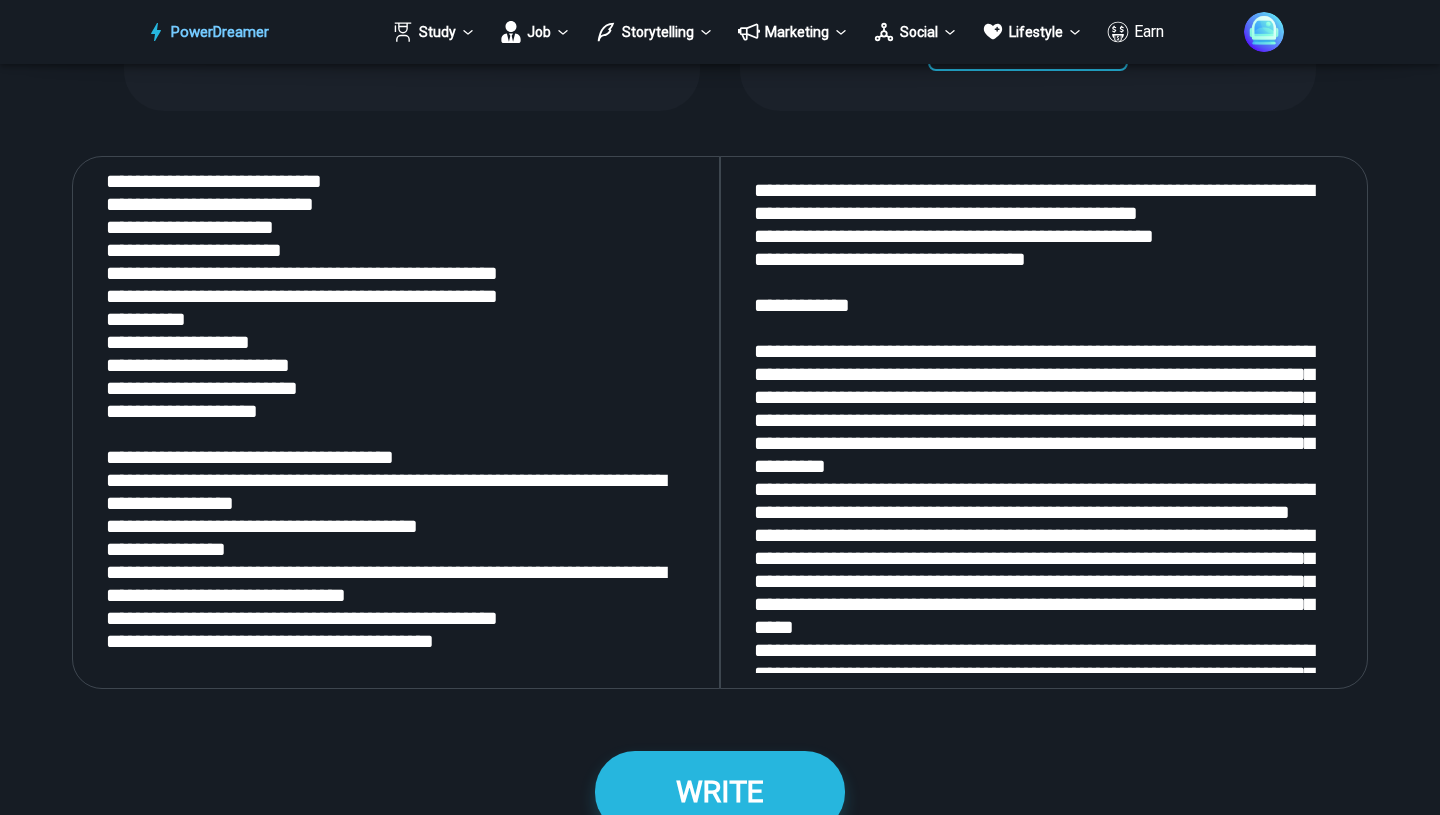 scroll, scrollTop: 2256, scrollLeft: 0, axis: vertical 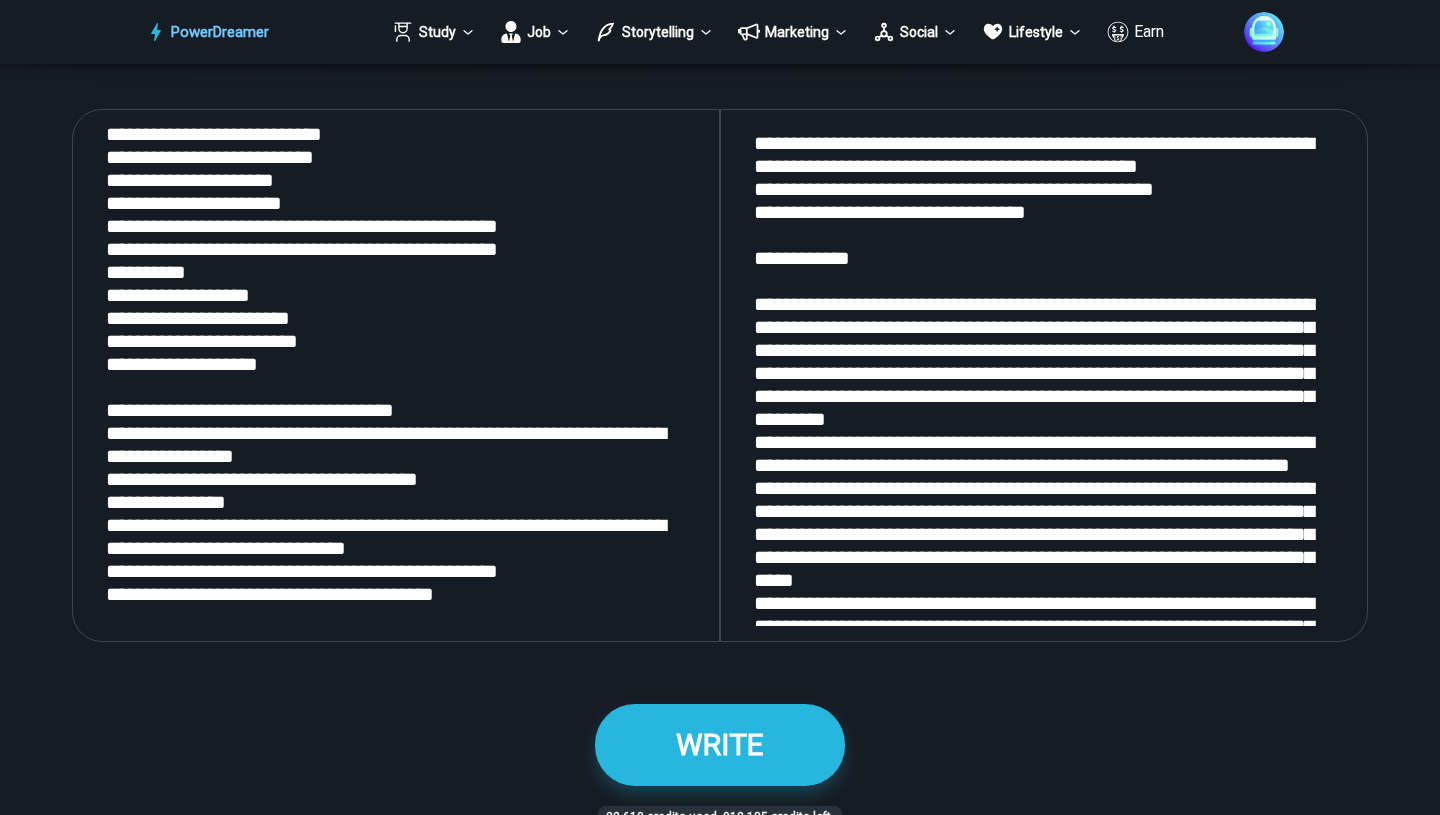 click on "WRITE 32,610 credits used. 912,185 credits left." at bounding box center [720, 760] 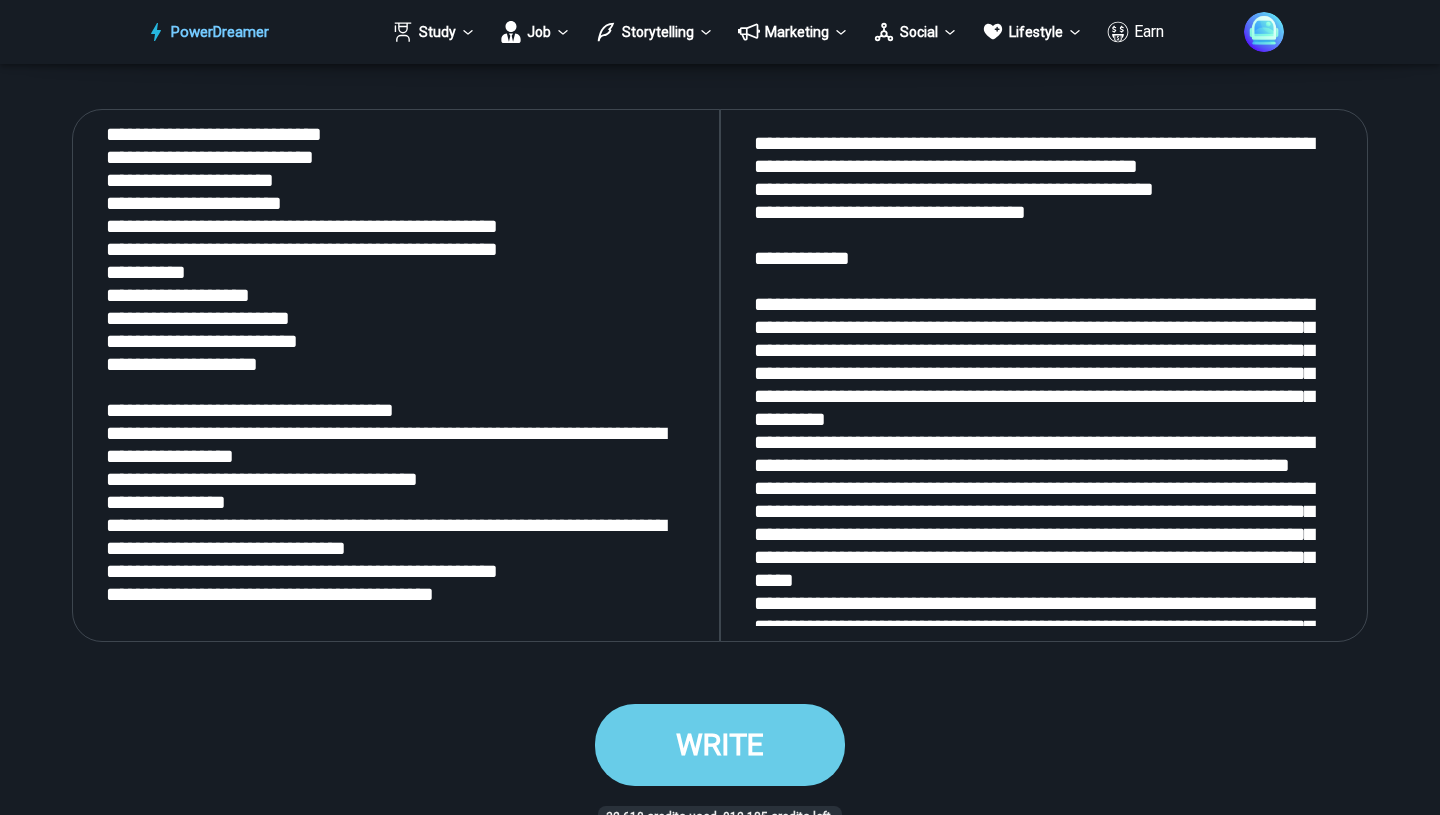 click on "WRITE" at bounding box center (720, 744) 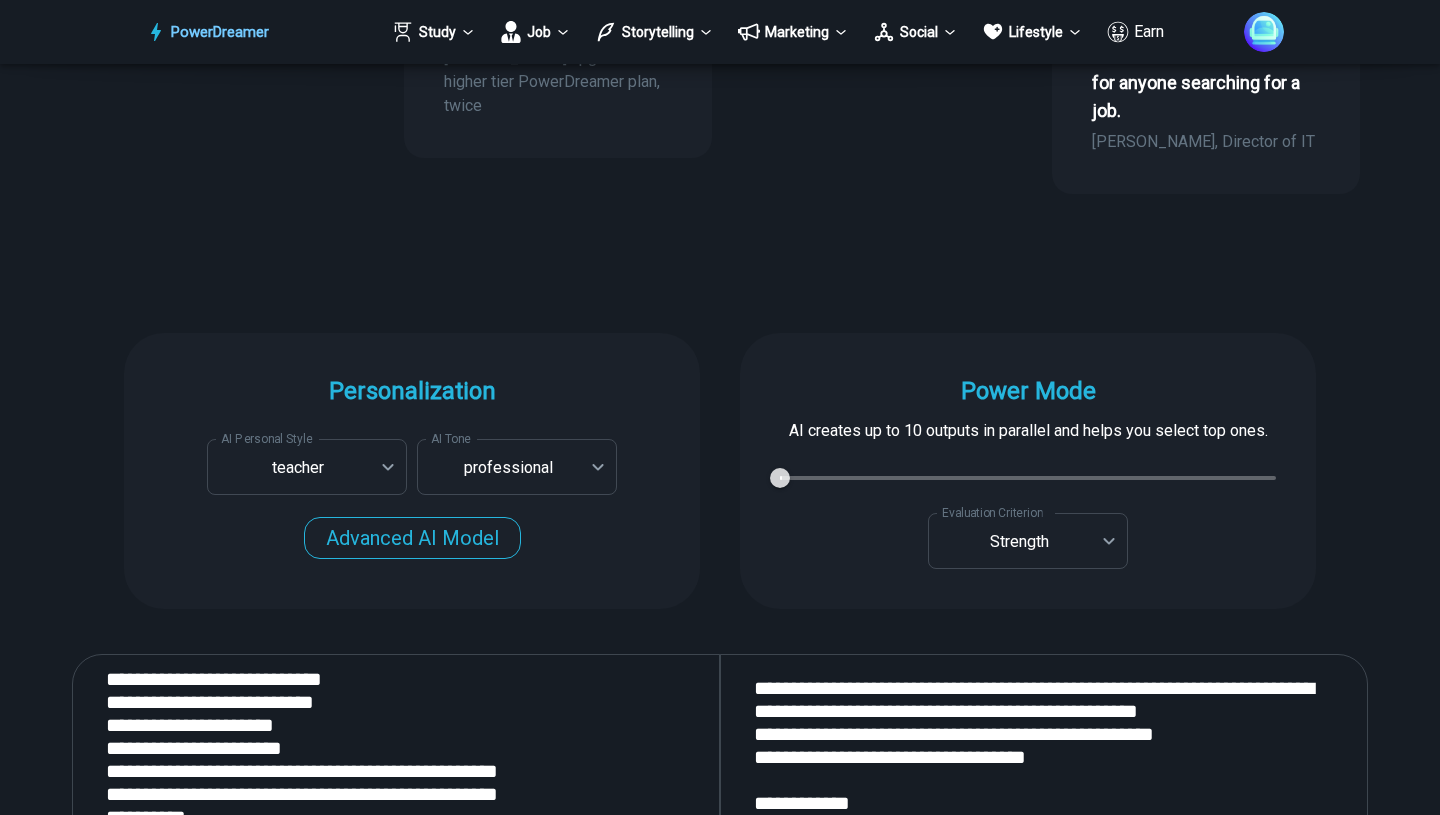 scroll, scrollTop: 1704, scrollLeft: 0, axis: vertical 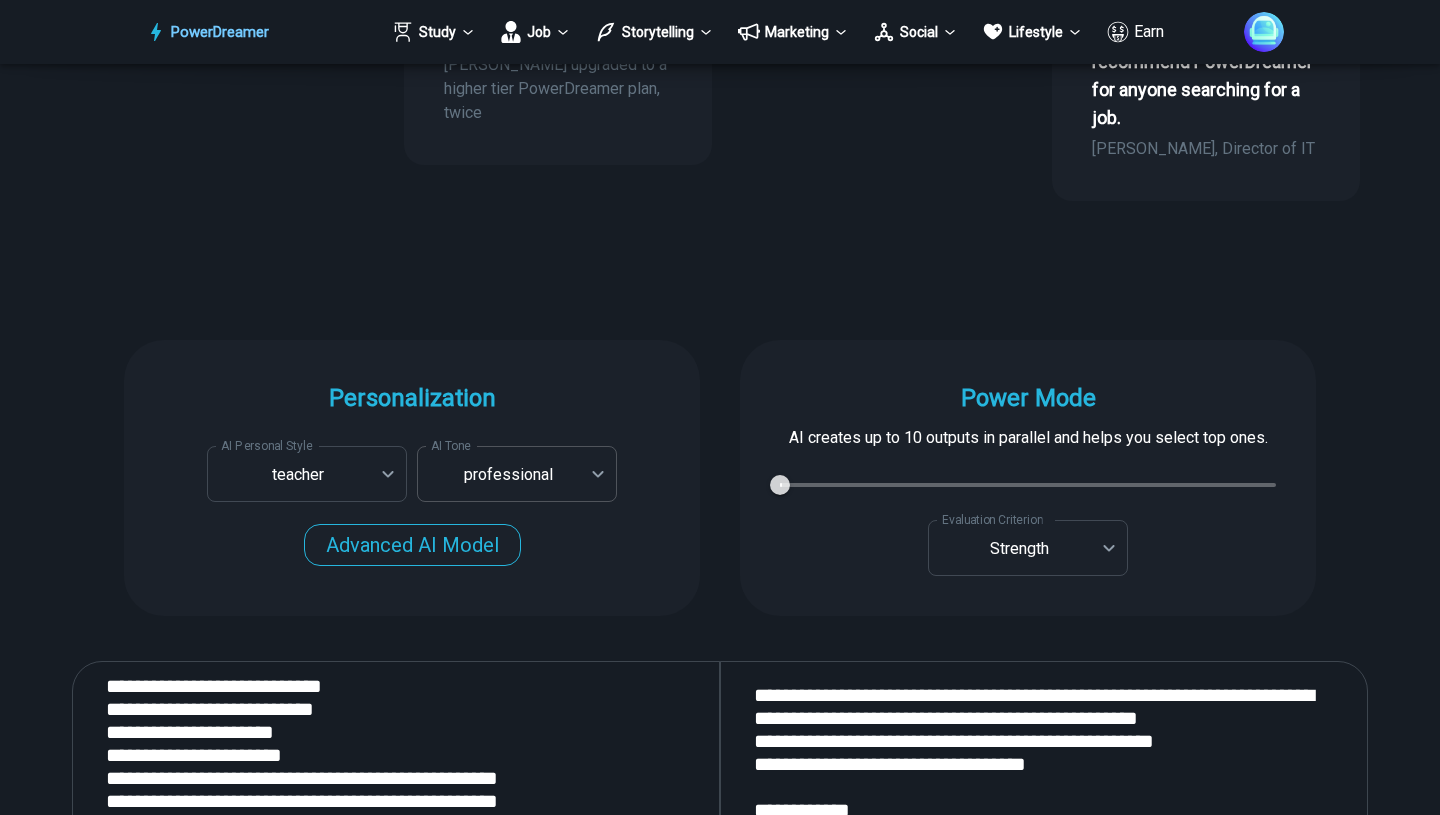 click on "PowerDreamer Study Job Storytelling Marketing Social Lifestyle Earn AI Resume Writer Tailors your resume for each job opening in seconds START Faster with PowerDreamer 212,709  AI-Generated Outputs.  50,000+ Users. 60+ AI Tools. PowerDreamer saved me a ton of stress and even more time. Highly recommend. [PERSON_NAME] is a writer and producer with experience at Morning Rush, [US_STATE] PBS, Metro Weekly and The [US_STATE] Times I received a job offer [DATE] that your awesome website helped me get. Thank you! I will be singing your praises. [PERSON_NAME] signed up to PowerDreamer [DATE] and received his job offer [DATE] Absolutely love this program!! I'm usually hesitant to pay for anything without being able to try it for free first. However, I was desperate to get resume writing help and this program far exceeded my expectations! I have been telling anyone I know looking for a job to try it. [PERSON_NAME] [PERSON_NAME], Product Manager in E-Commerce [PERSON_NAME] [PERSON_NAME] [PERSON_NAME] Personalization teacher" at bounding box center (720, 5330) 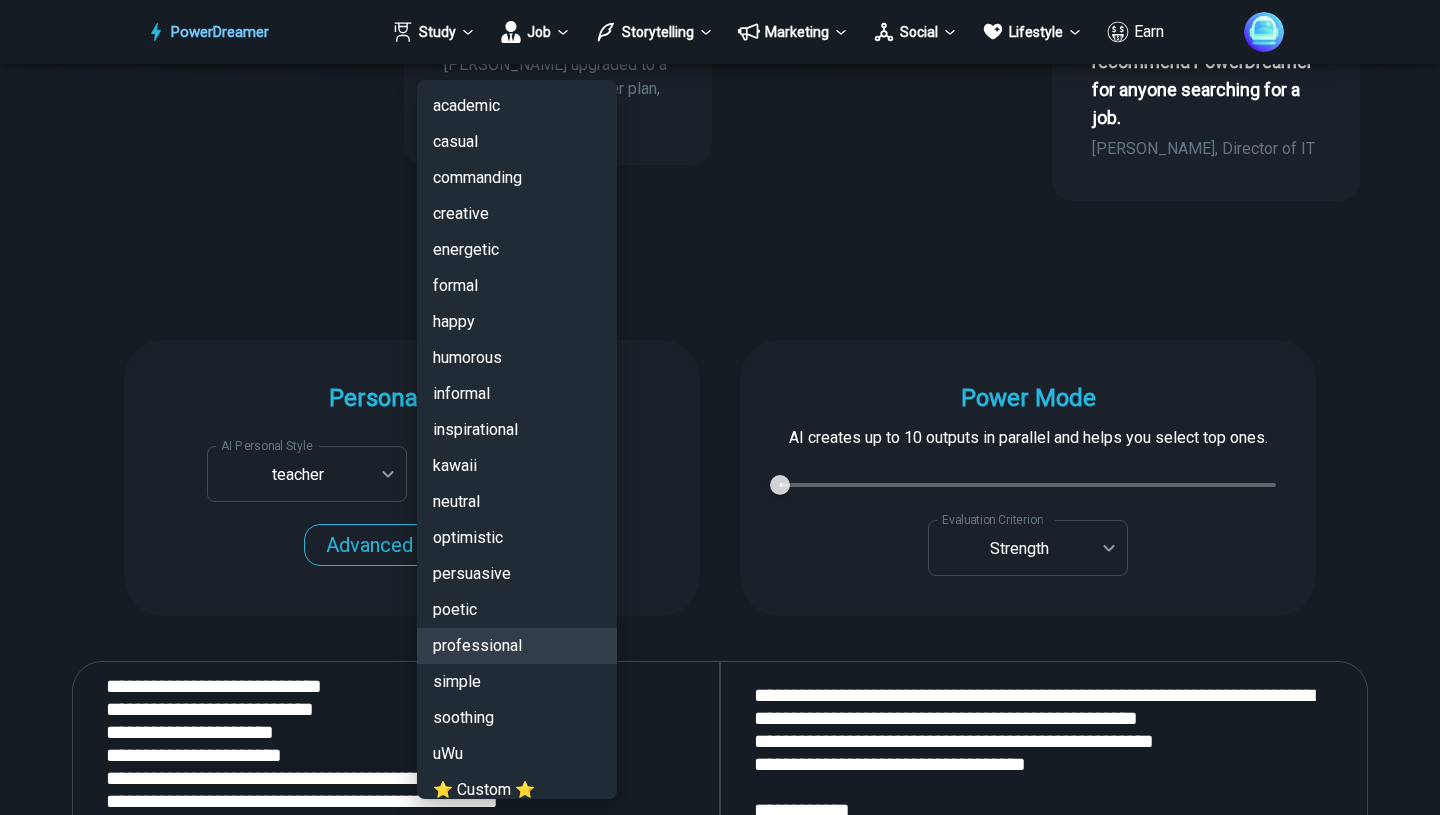 click on "persuasive" at bounding box center (517, 574) 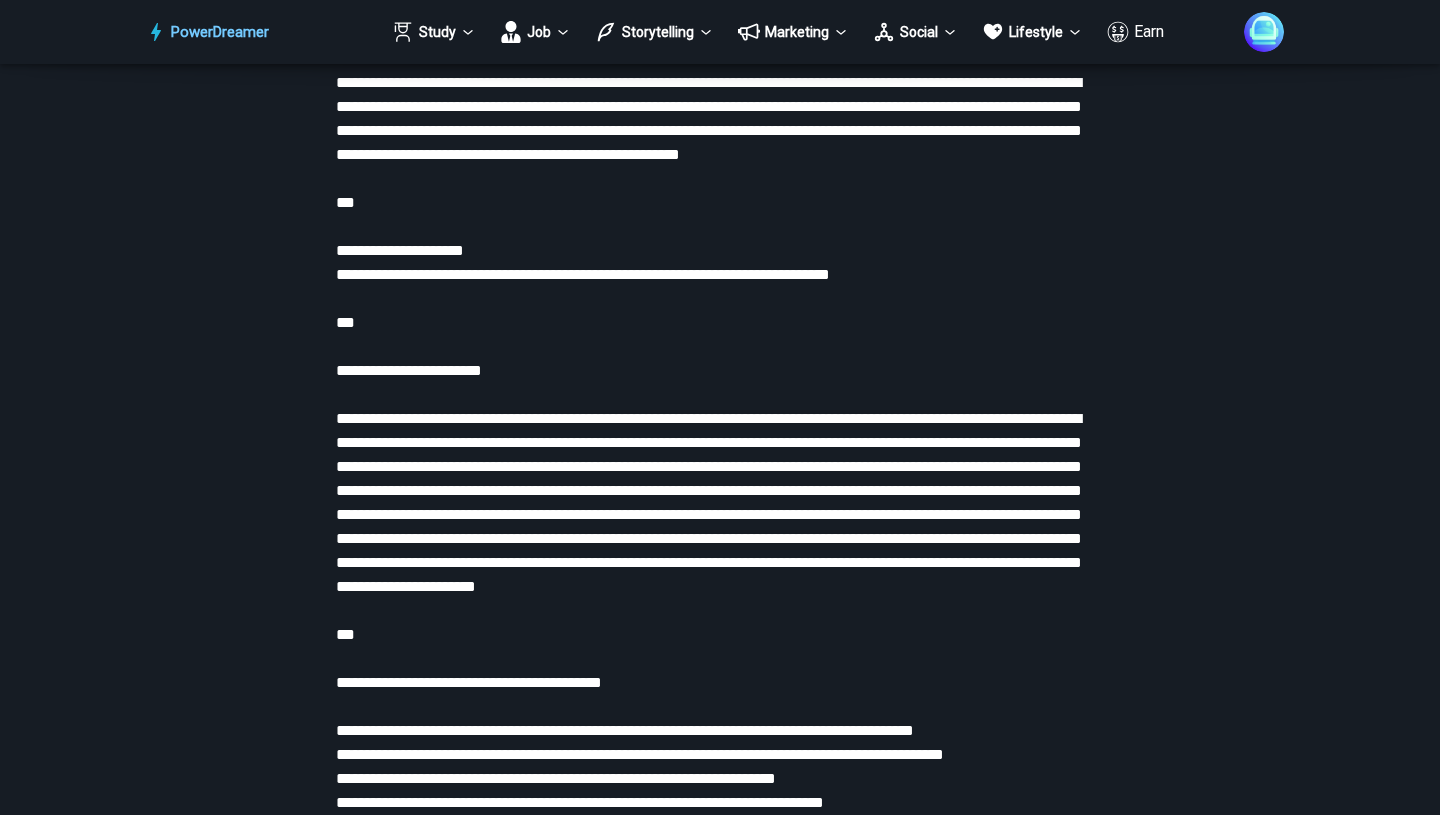 scroll, scrollTop: 2620, scrollLeft: 0, axis: vertical 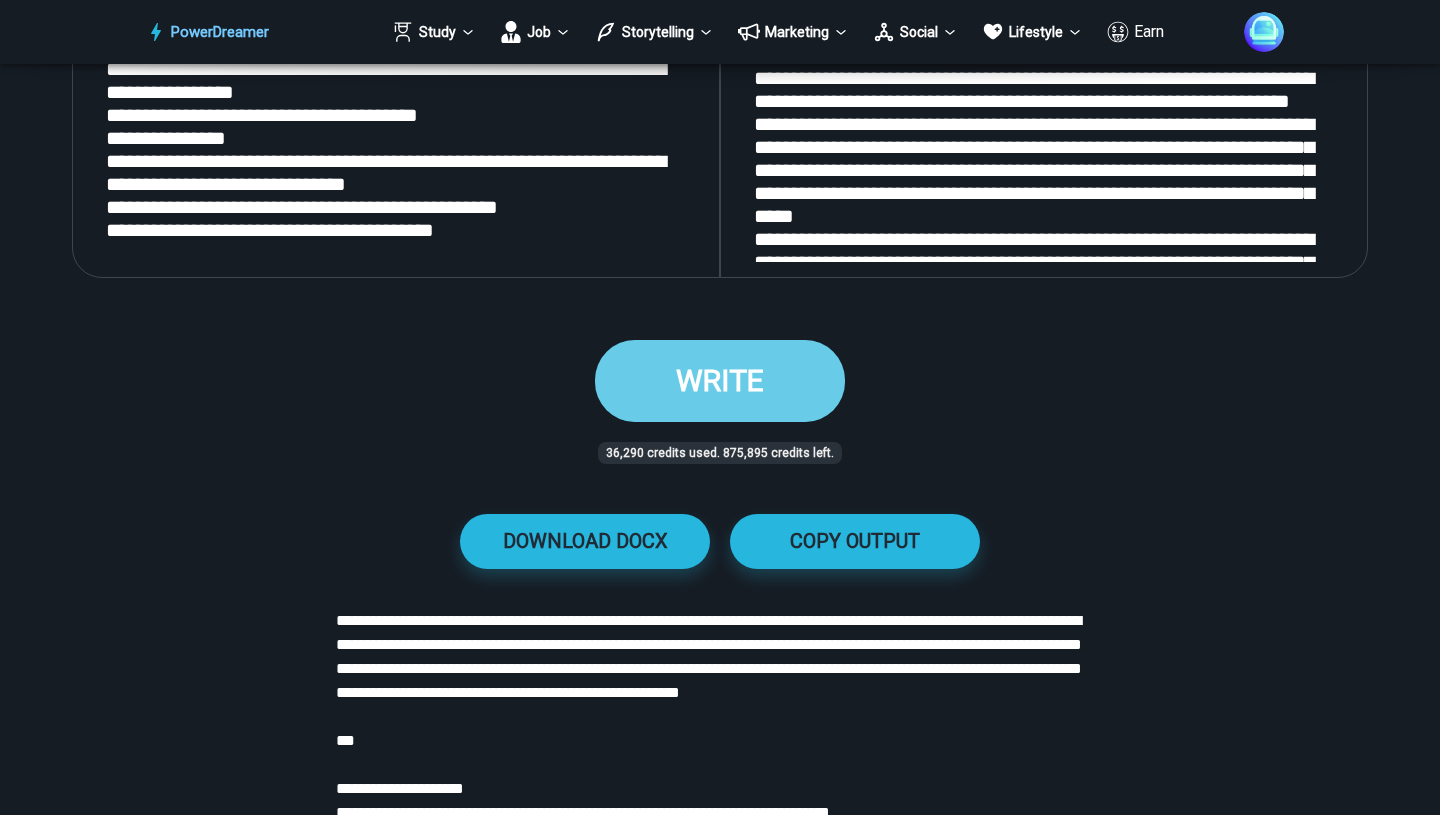 click on "WRITE" at bounding box center [720, 380] 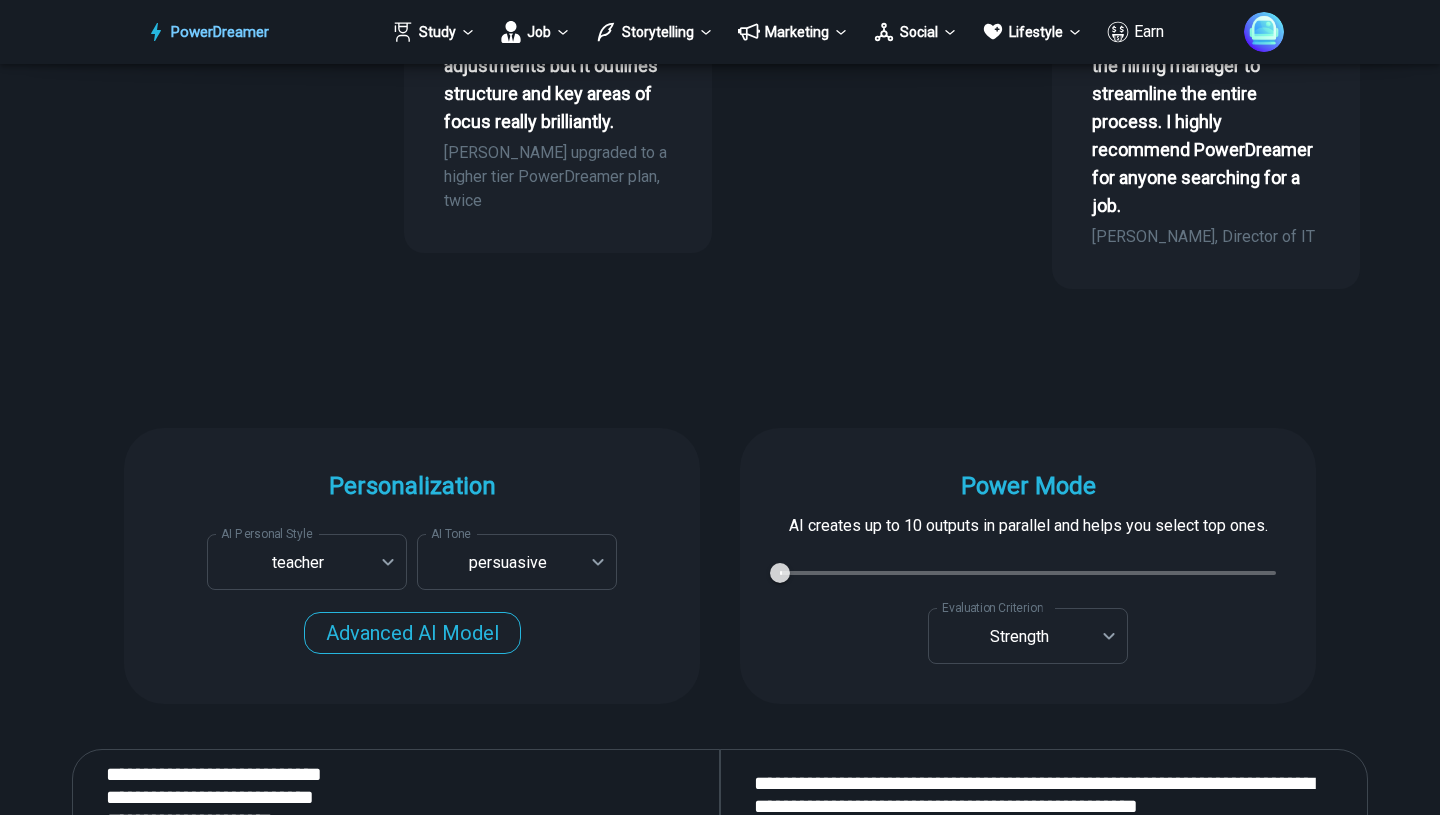 scroll, scrollTop: 1602, scrollLeft: 0, axis: vertical 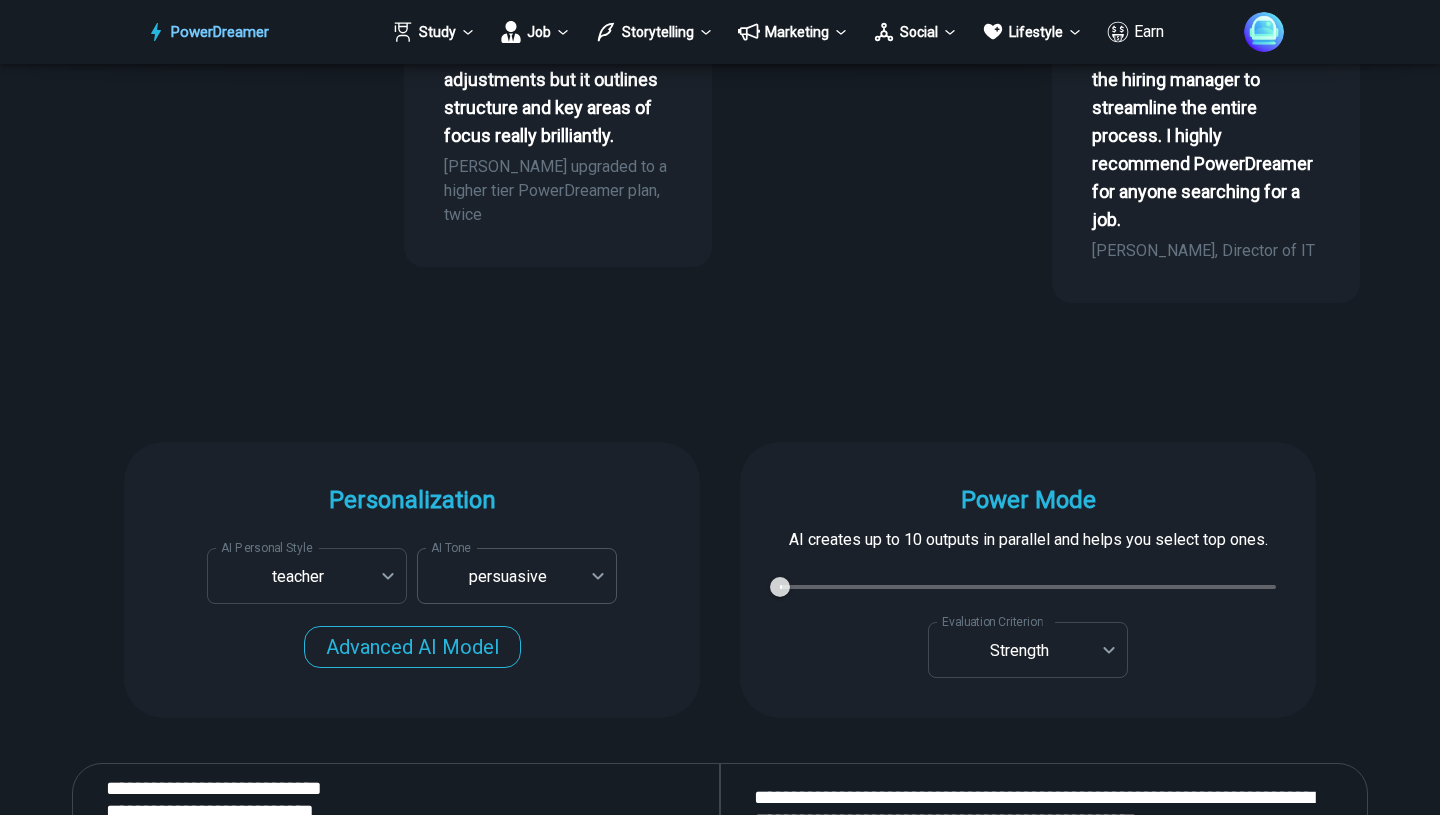 click on "PowerDreamer Study Job Storytelling Marketing Social Lifestyle Earn AI Resume Writer Tailors your resume for each job opening in seconds START Faster with PowerDreamer 212,709  AI-Generated Outputs.  50,000+ Users. 60+ AI Tools. PowerDreamer saved me a ton of stress and even more time. Highly recommend. [PERSON_NAME] is a writer and producer with experience at Morning Rush, [US_STATE] PBS, Metro Weekly and The [US_STATE] Times I received a job offer [DATE] that your awesome website helped me get. Thank you! I will be singing your praises. [PERSON_NAME] signed up to PowerDreamer [DATE] and received his job offer [DATE] Absolutely love this program!! I'm usually hesitant to pay for anything without being able to try it for free first. However, I was desperate to get resume writing help and this program far exceeded my expectations! I have been telling anyone I know looking for a job to try it. [PERSON_NAME] [PERSON_NAME], Product Manager in E-Commerce [PERSON_NAME] [PERSON_NAME] [PERSON_NAME] Personalization teacher" at bounding box center (720, 5180) 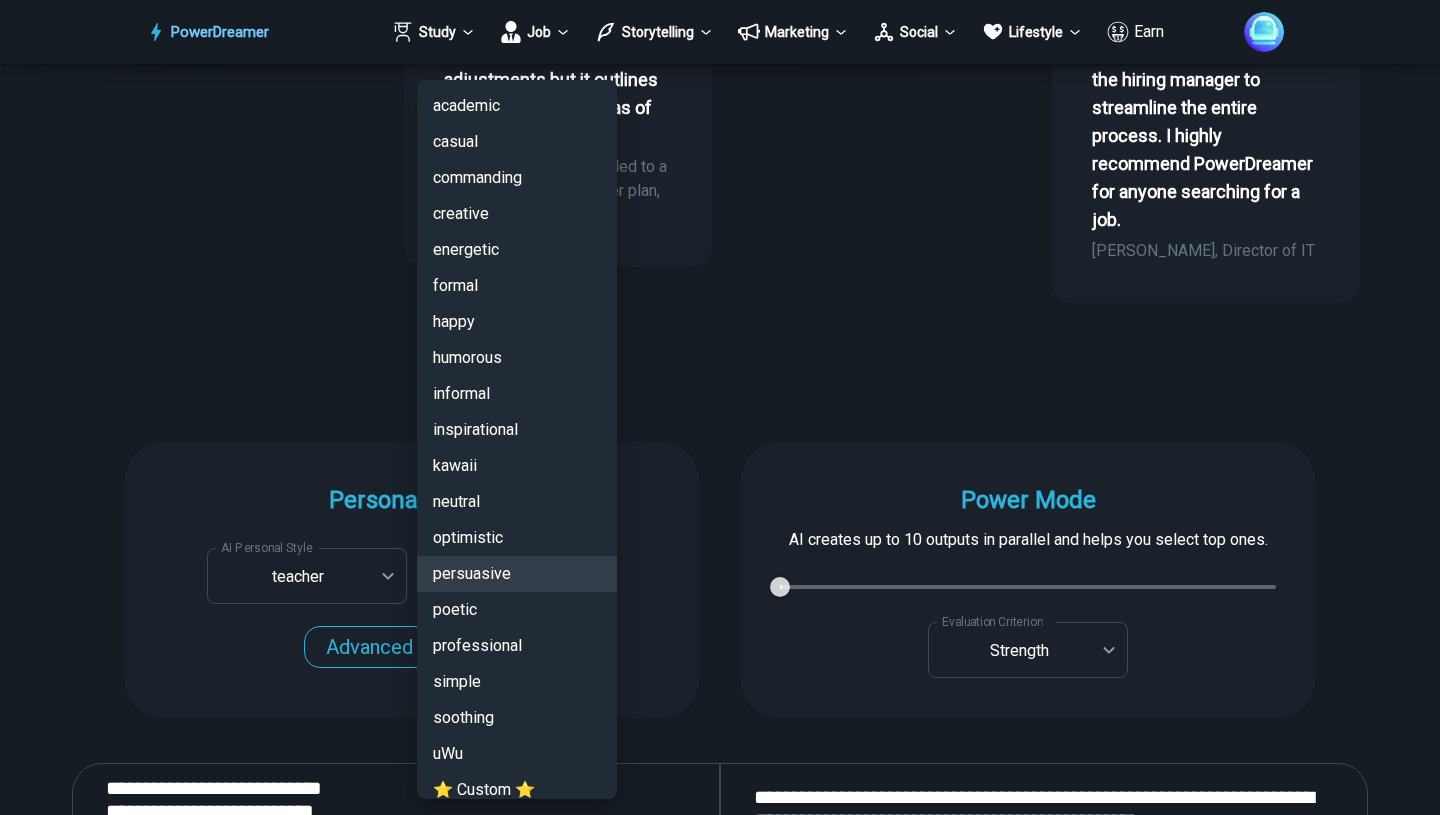scroll, scrollTop: 17, scrollLeft: 0, axis: vertical 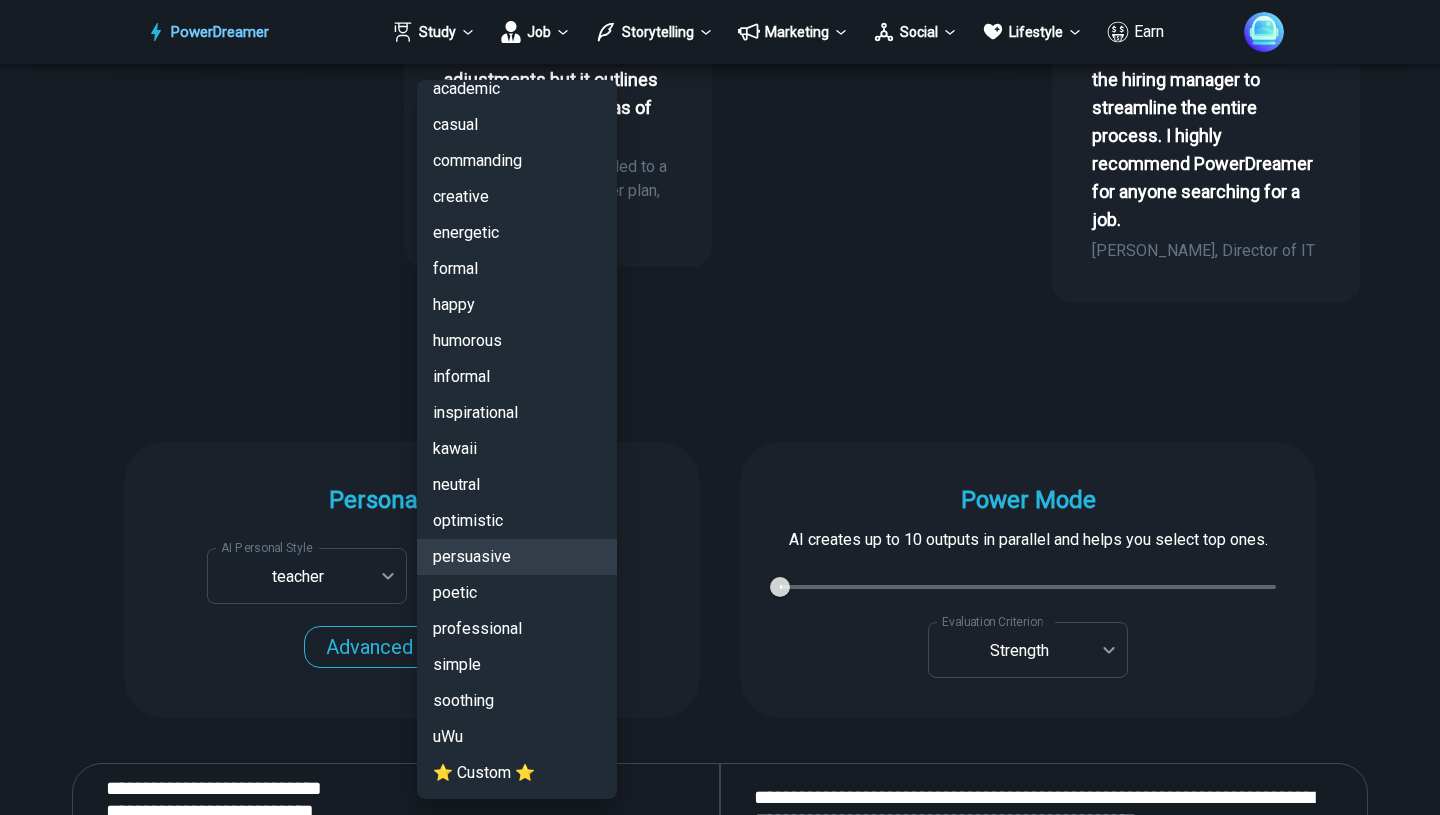 click on "creative" at bounding box center (517, 197) 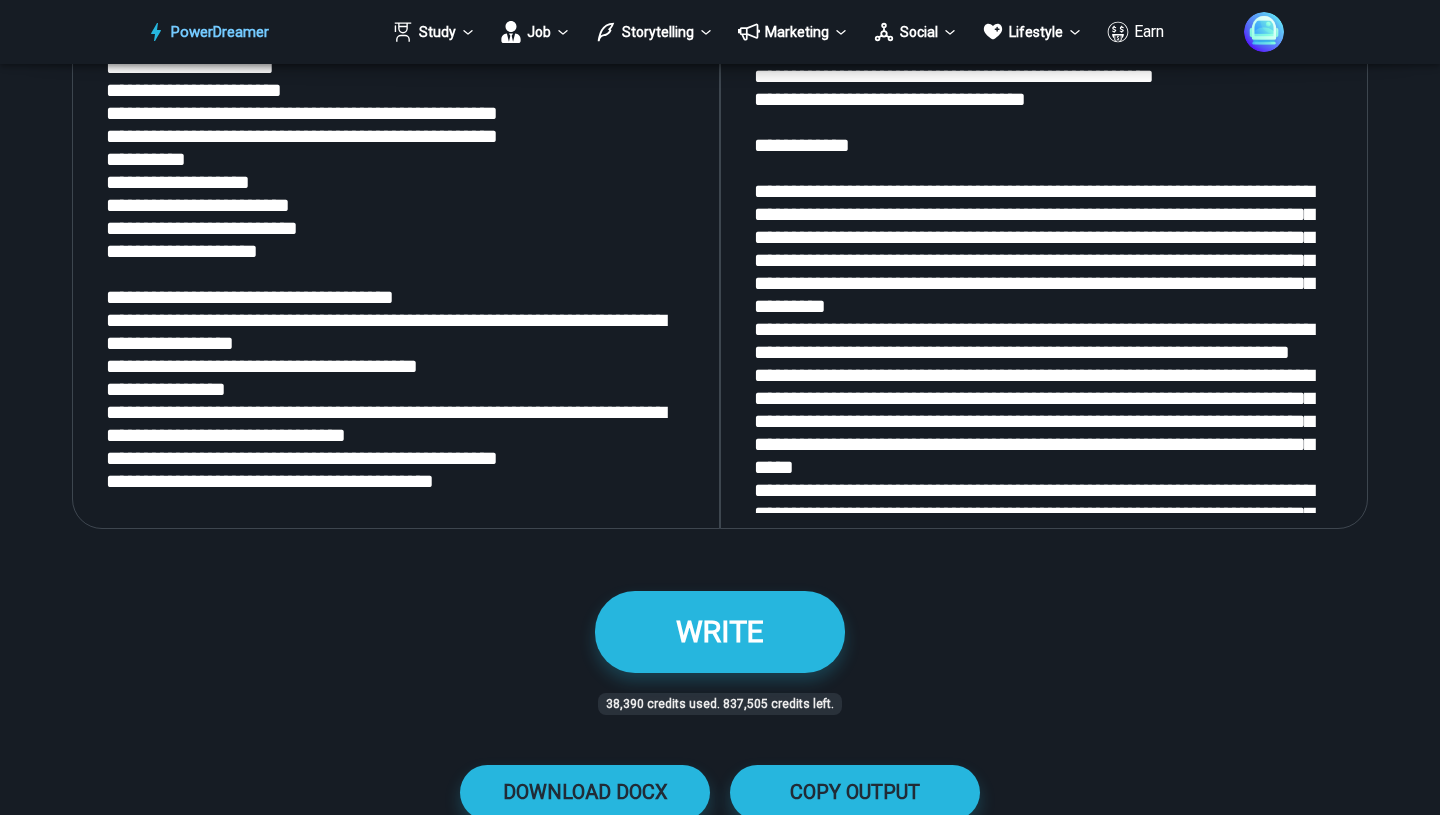 scroll, scrollTop: 2367, scrollLeft: 0, axis: vertical 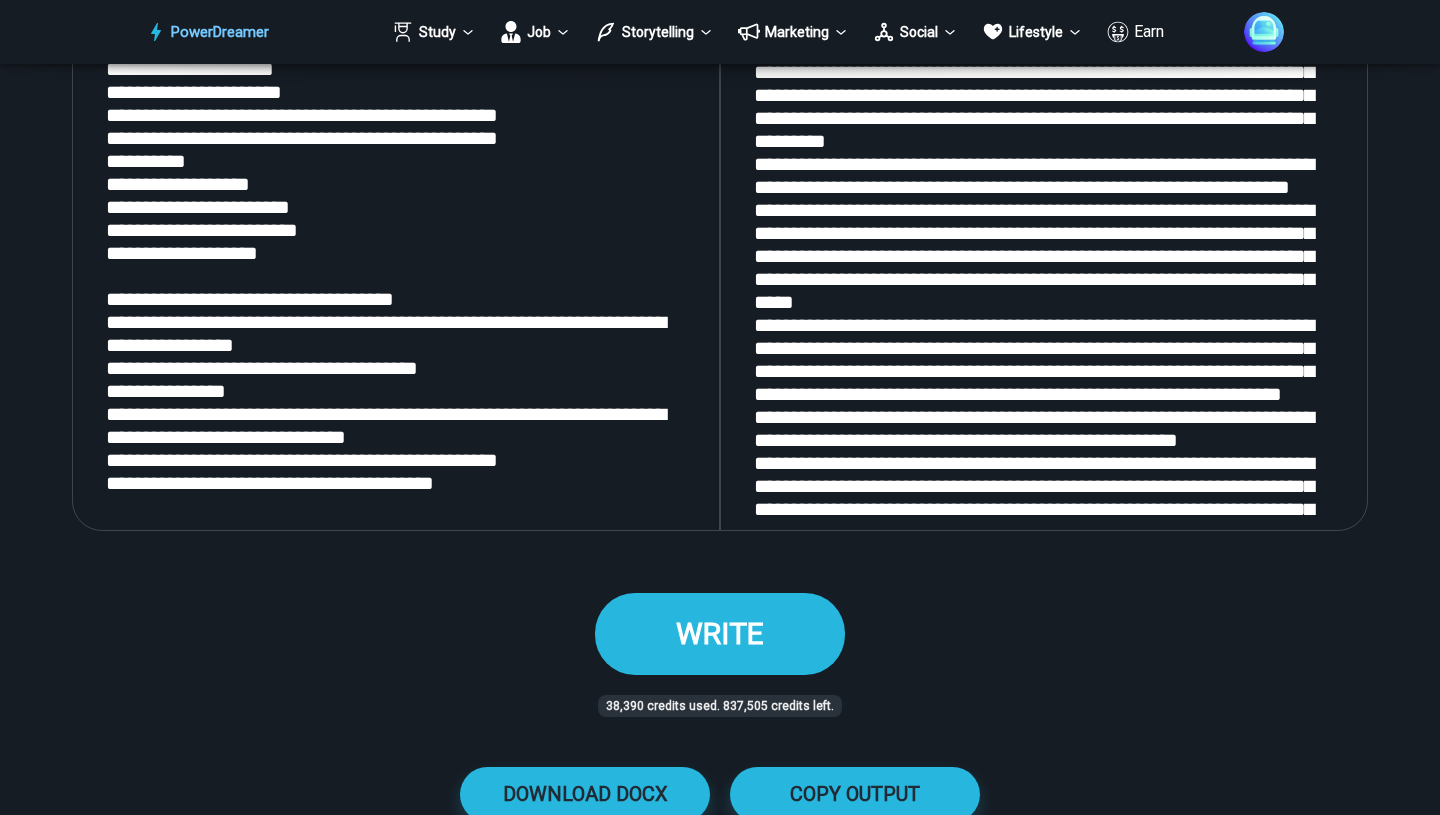 click on "WRITE" at bounding box center [720, 633] 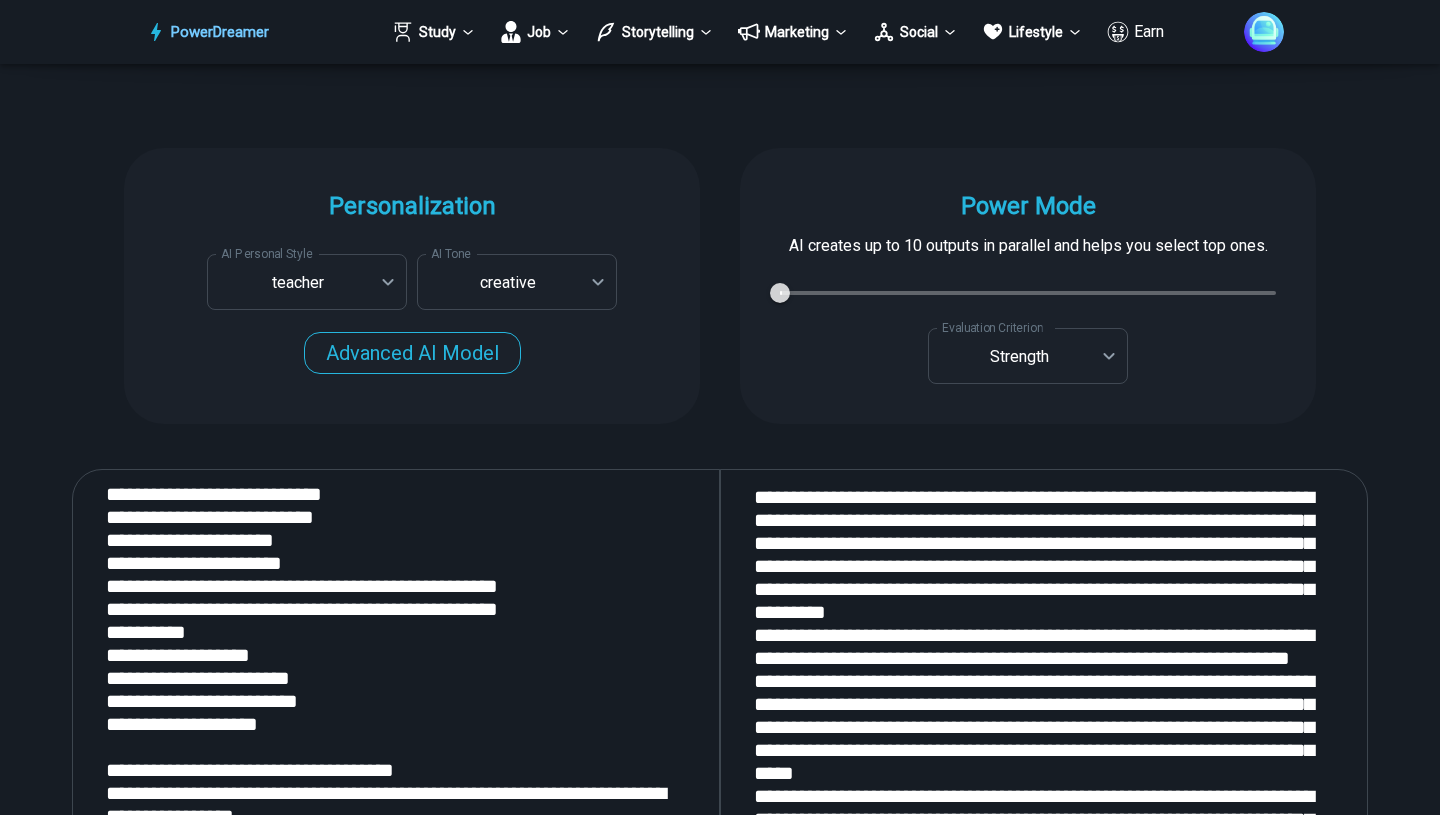 scroll, scrollTop: 1895, scrollLeft: 0, axis: vertical 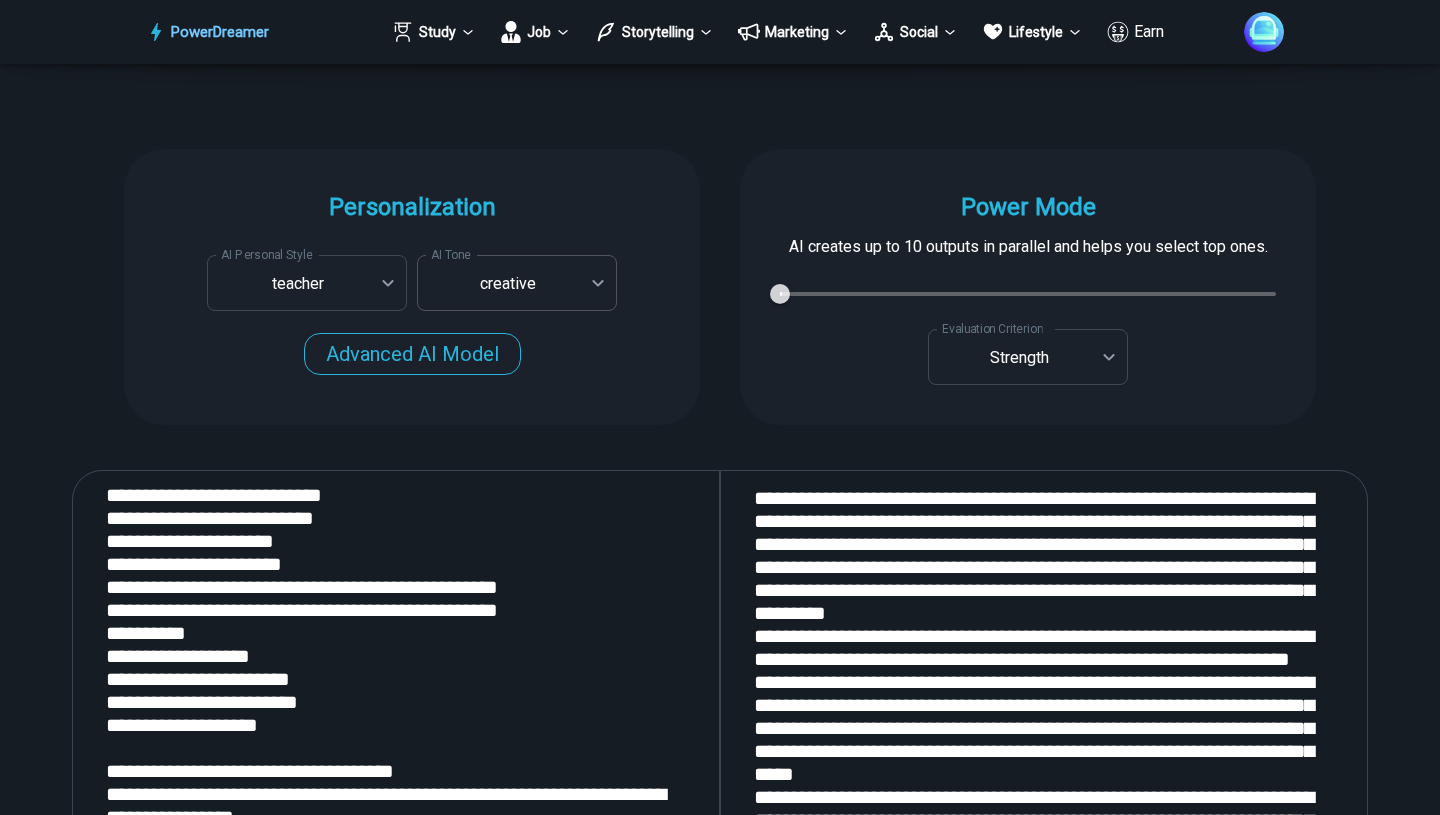 click on "PowerDreamer Study Job Storytelling Marketing Social Lifestyle Earn AI Resume Writer Tailors your resume for each job opening in seconds START Faster with PowerDreamer 212,709  AI-Generated Outputs.  50,000+ Users. 60+ AI Tools. PowerDreamer saved me a ton of stress and even more time. Highly recommend. [PERSON_NAME] is a writer and producer with experience at Morning Rush, [US_STATE] PBS, Metro Weekly and The [US_STATE] Times I received a job offer [DATE] that your awesome website helped me get. Thank you! I will be singing your praises. [PERSON_NAME] signed up to PowerDreamer [DATE] and received his job offer [DATE] Absolutely love this program!! I'm usually hesitant to pay for anything without being able to try it for free first. However, I was desperate to get resume writing help and this program far exceeded my expectations! I have been telling anyone I know looking for a job to try it. [PERSON_NAME] [PERSON_NAME], Product Manager in E-Commerce [PERSON_NAME] [PERSON_NAME] [PERSON_NAME] Personalization teacher" at bounding box center [720, 4899] 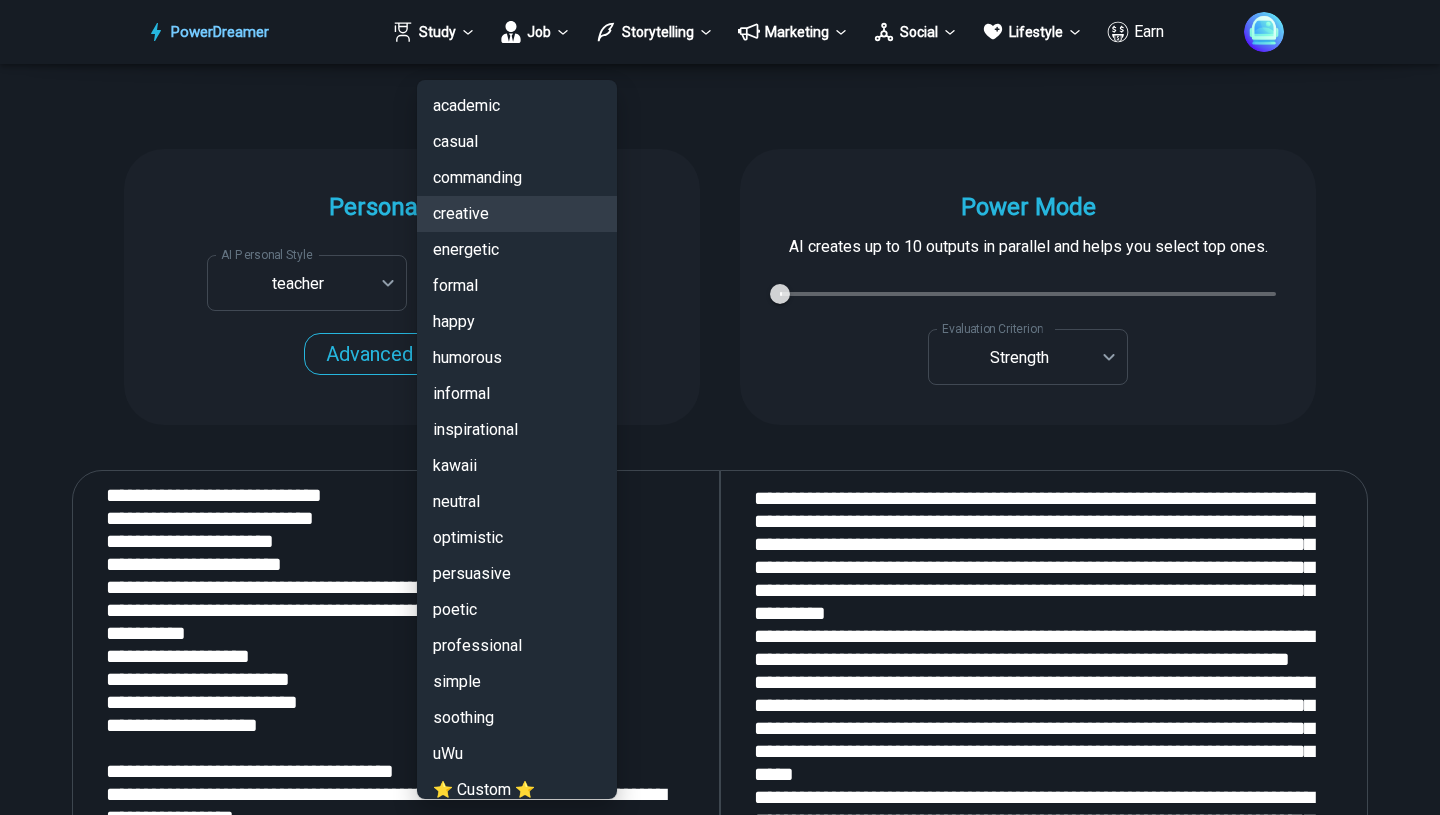 click on "simple" at bounding box center [517, 682] 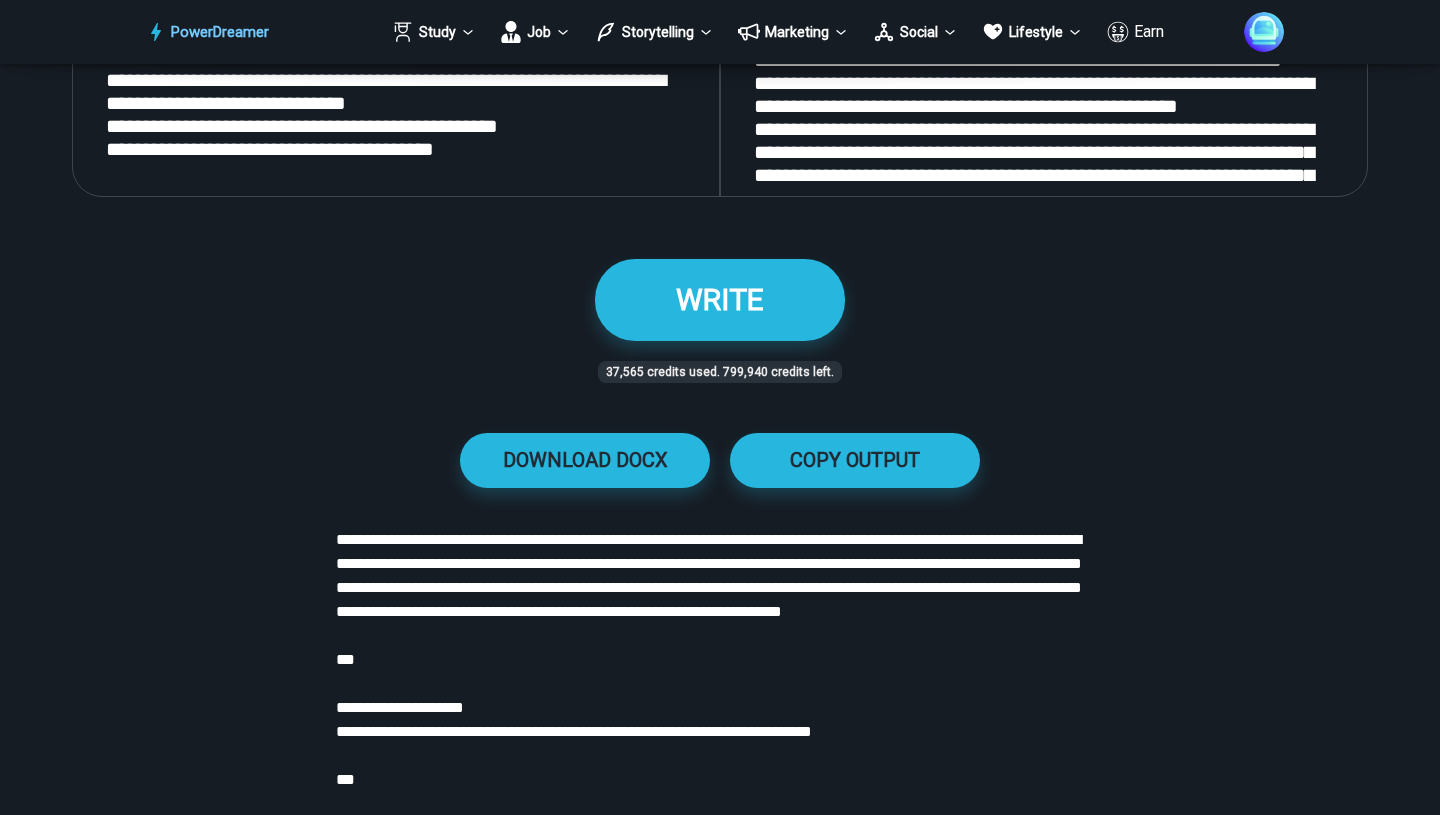 scroll, scrollTop: 2822, scrollLeft: 0, axis: vertical 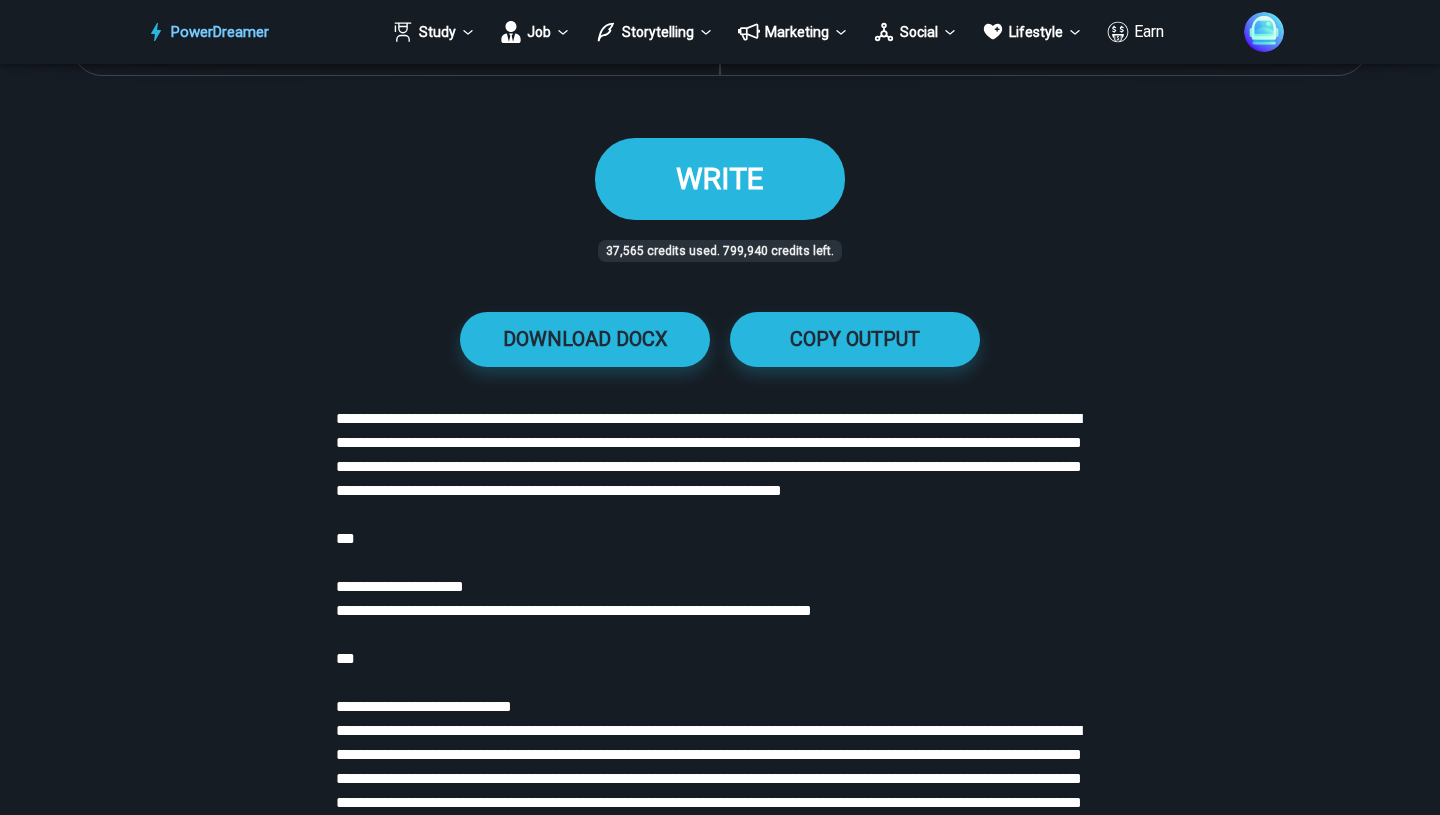 click on "WRITE" at bounding box center [720, 178] 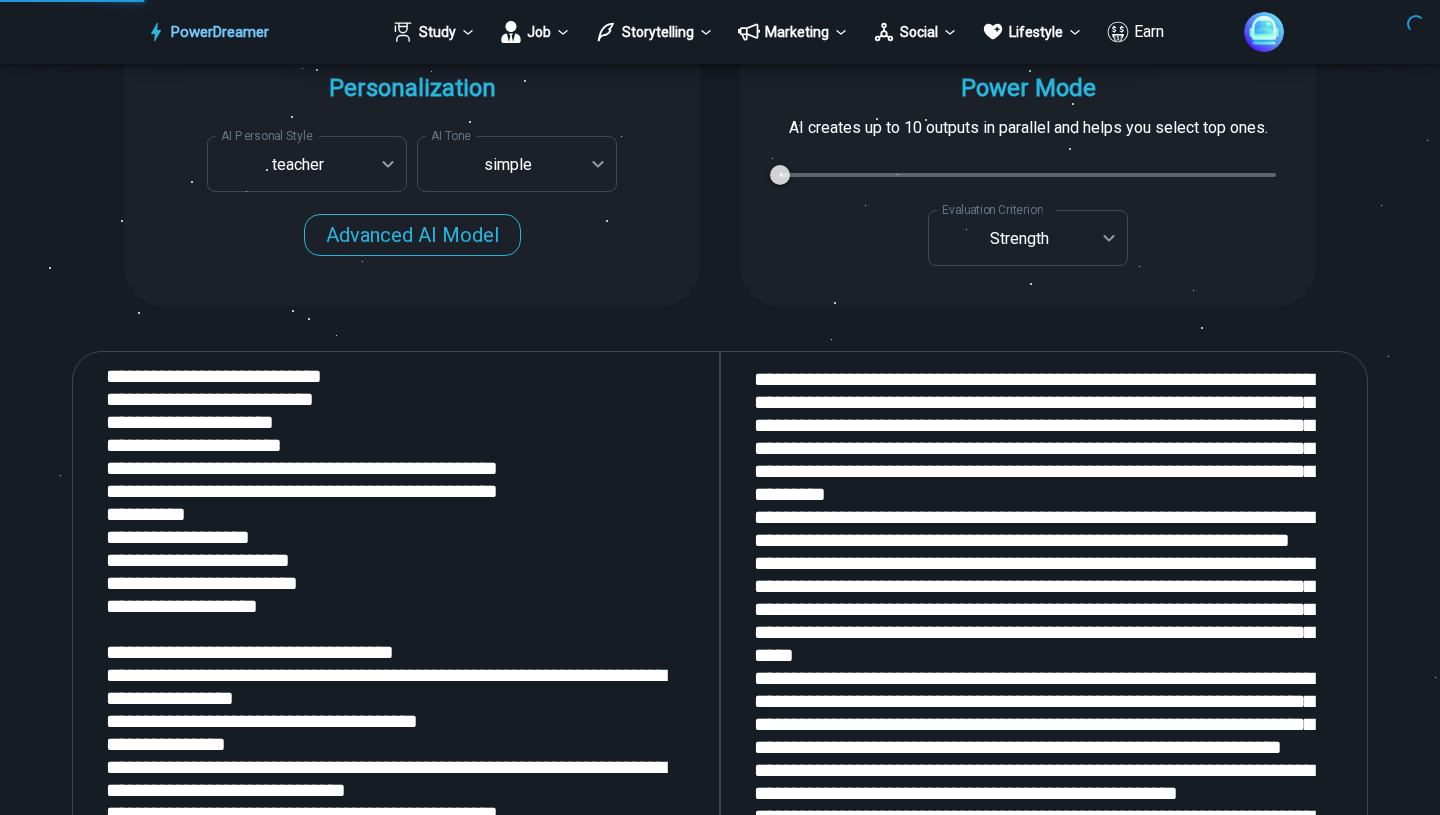 scroll, scrollTop: 2031, scrollLeft: 0, axis: vertical 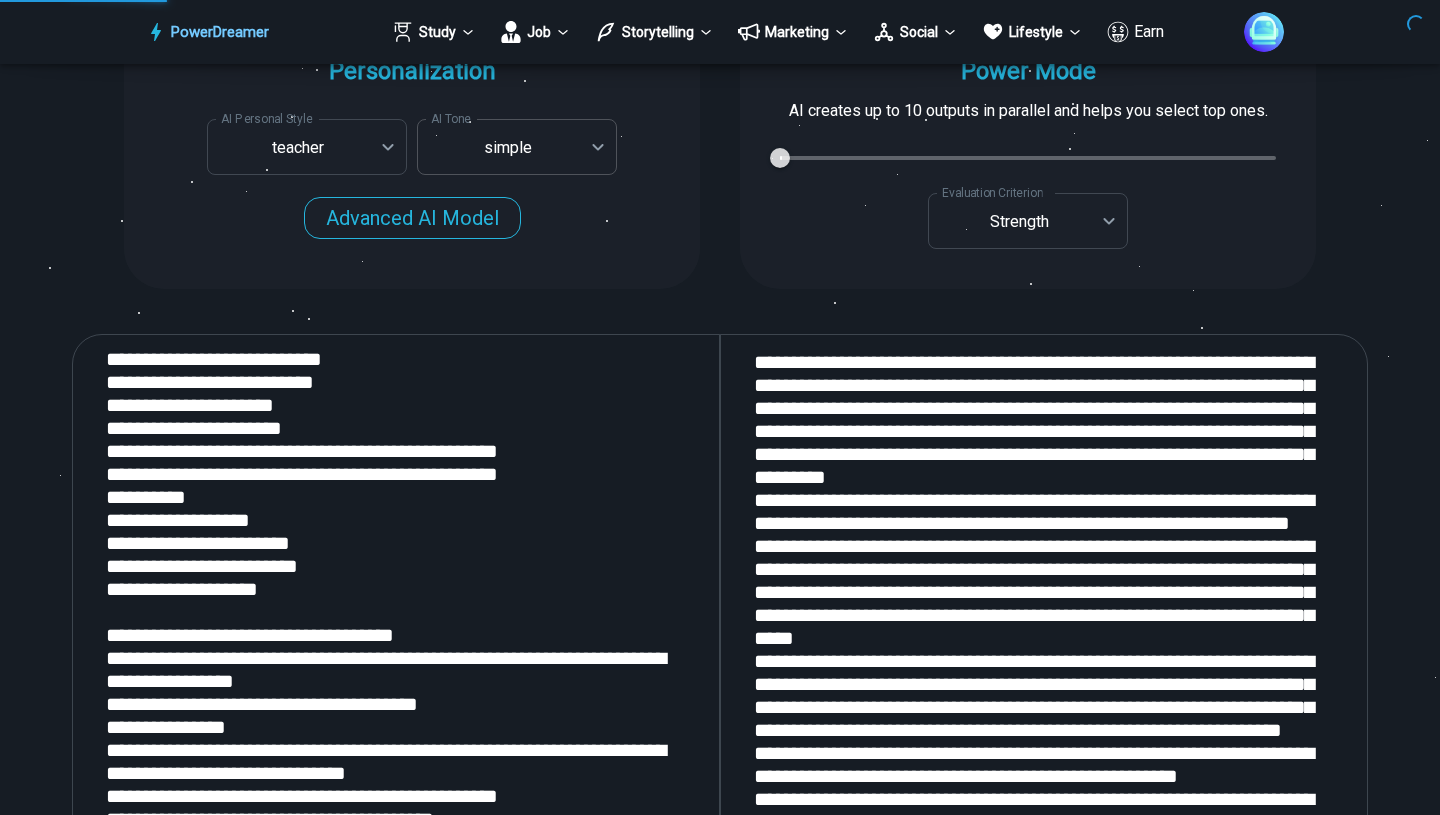 click on "PowerDreamer Study Job Storytelling Marketing Social Lifestyle Earn AI Resume Writer Tailors your resume for each job opening in seconds START Faster with PowerDreamer 212,709  AI-Generated Outputs.  50,000+ Users. 60+ AI Tools. PowerDreamer saved me a ton of stress and even more time. Highly recommend. [PERSON_NAME] is a writer and producer with experience at Morning Rush, [US_STATE] PBS, Metro Weekly and The [US_STATE] Times I received a job offer [DATE] that your awesome website helped me get. Thank you! I will be singing your praises. [PERSON_NAME] signed up to PowerDreamer [DATE] and received his job offer [DATE] Absolutely love this program!! I'm usually hesitant to pay for anything without being able to try it for free first. However, I was desperate to get resume writing help and this program far exceeded my expectations! I have been telling anyone I know looking for a job to try it. [PERSON_NAME] [PERSON_NAME], Product Manager in E-Commerce [PERSON_NAME] [PERSON_NAME] [PERSON_NAME] Personalization teacher" at bounding box center [720, 2822] 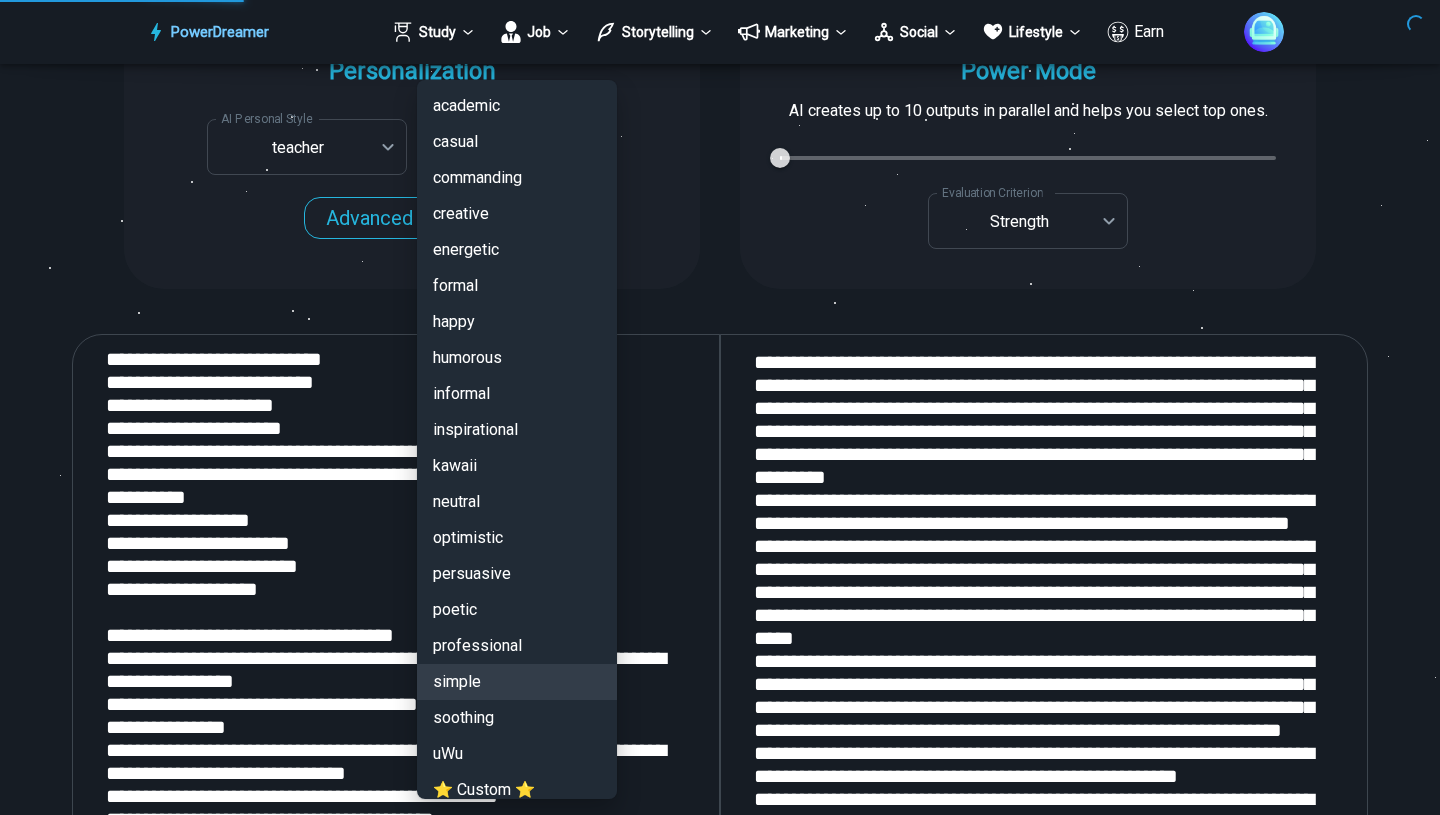 click at bounding box center [720, 407] 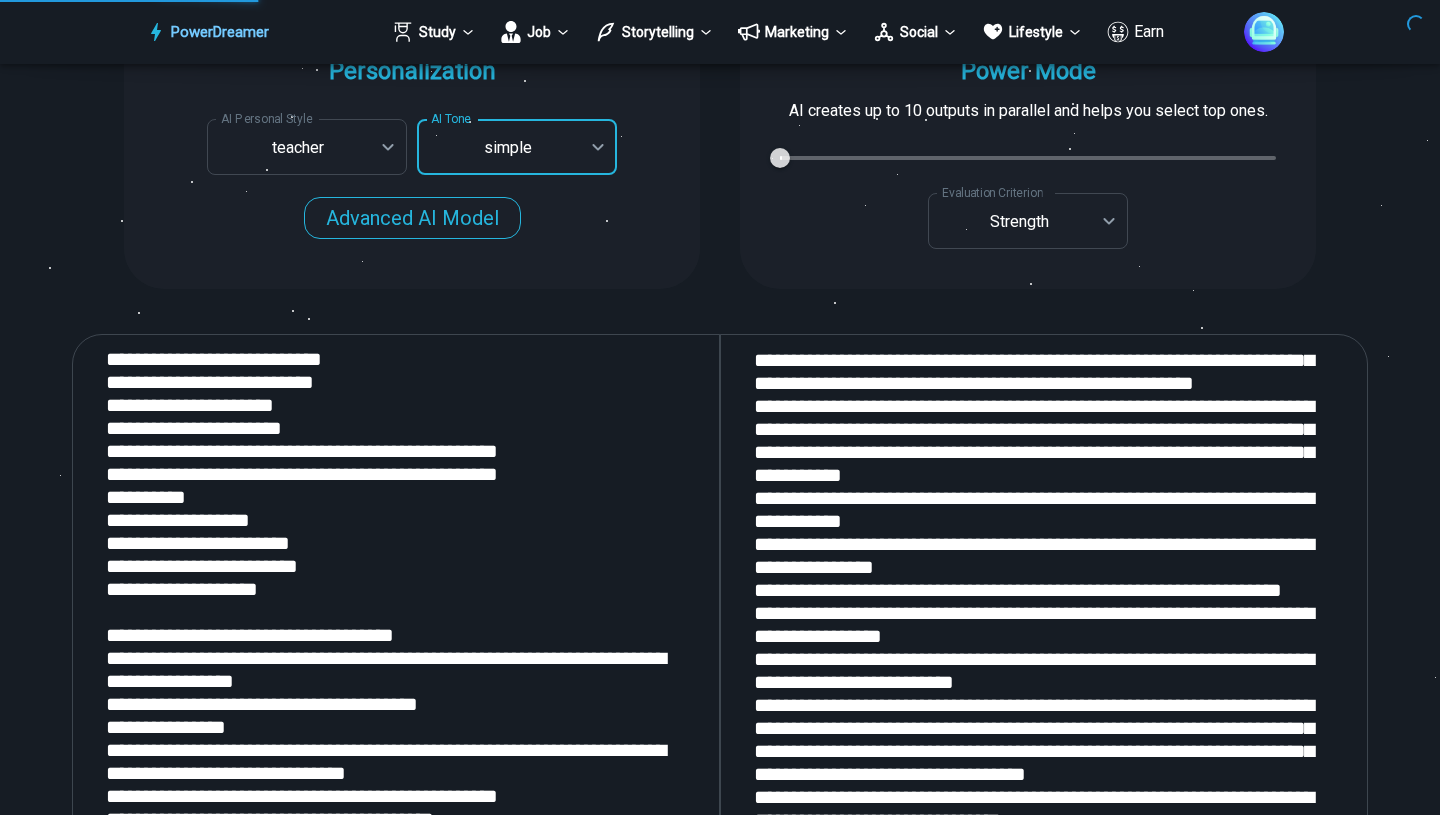 scroll, scrollTop: 2047, scrollLeft: 0, axis: vertical 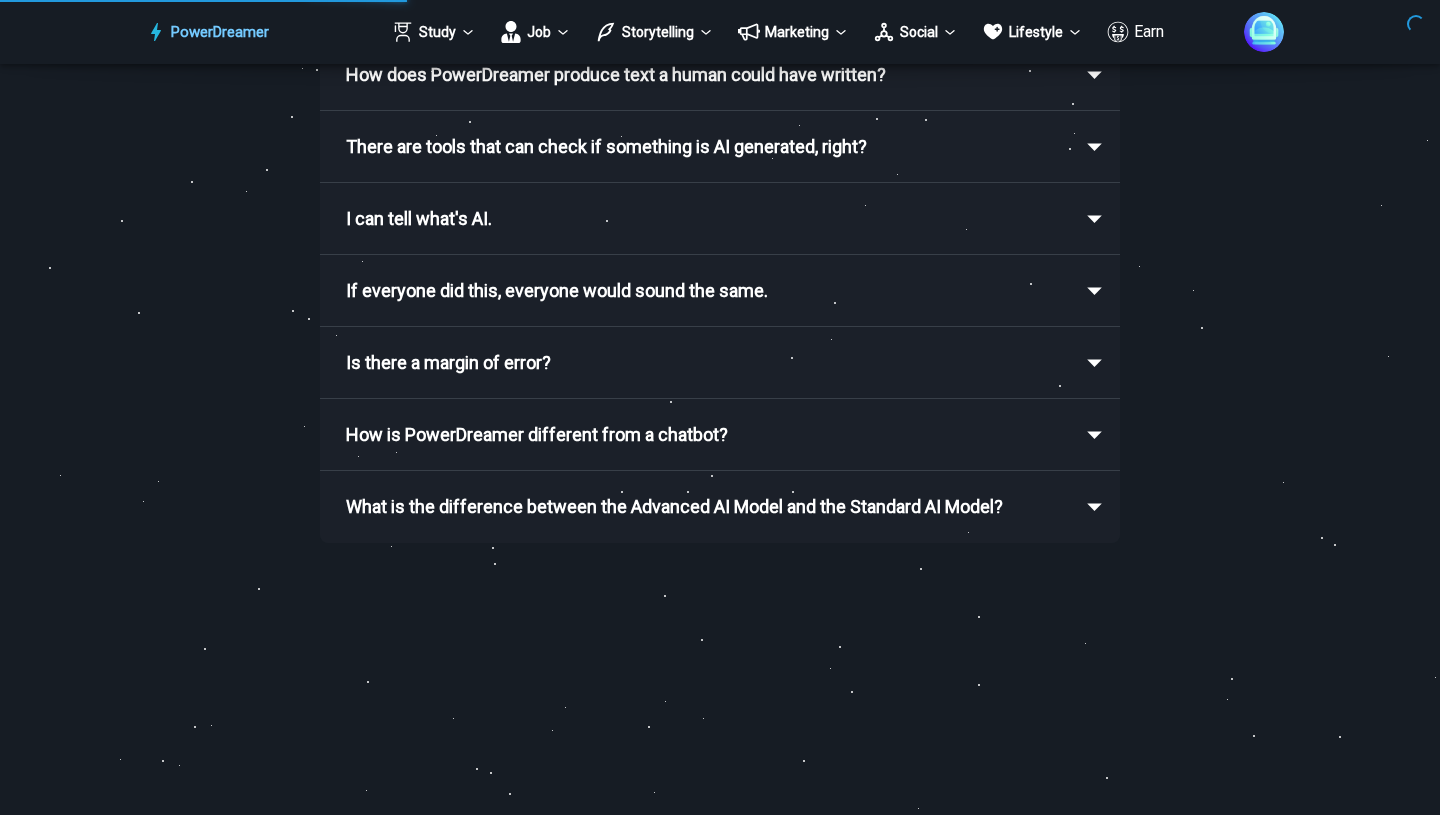 click 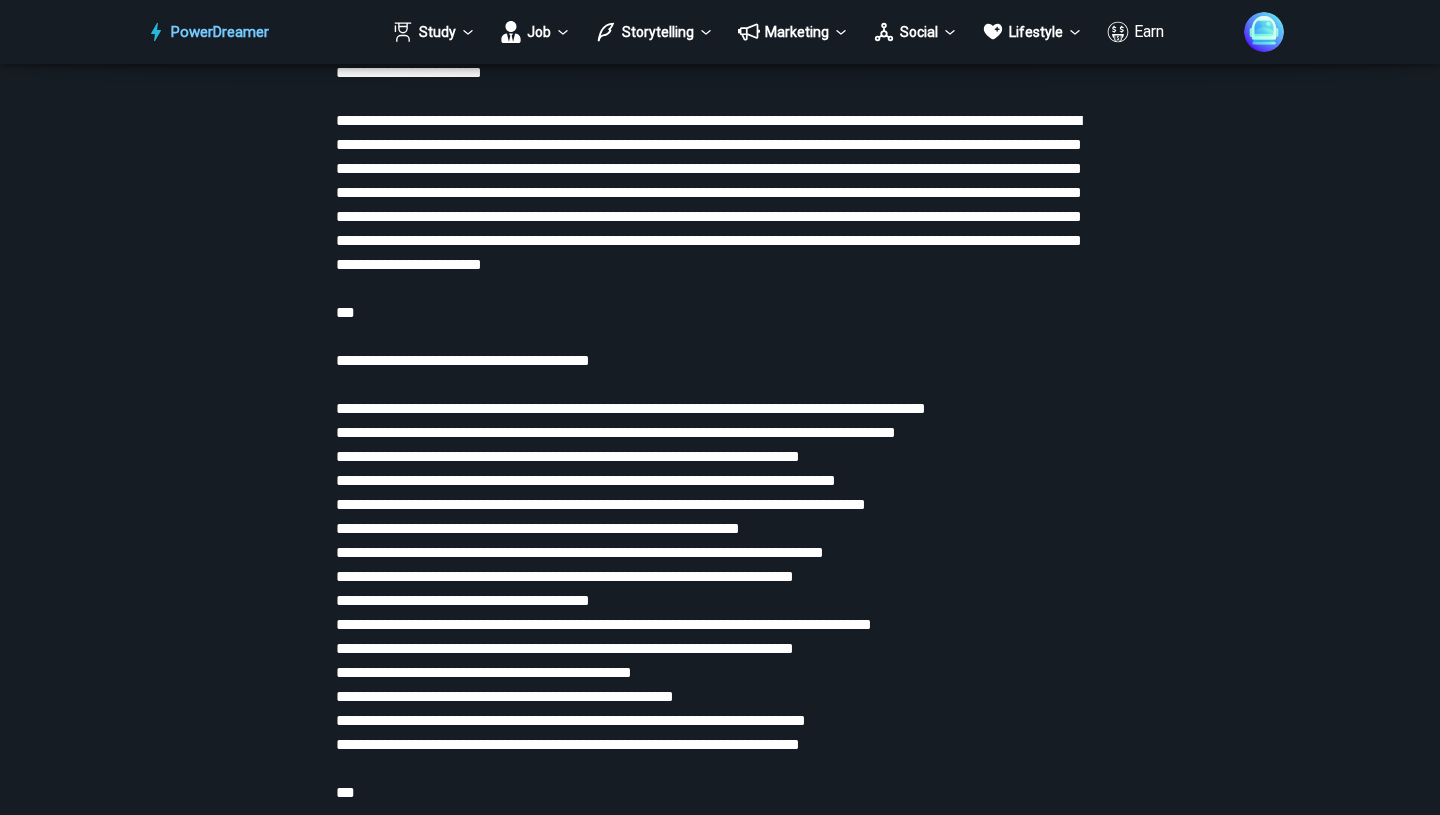 scroll, scrollTop: 7984, scrollLeft: 0, axis: vertical 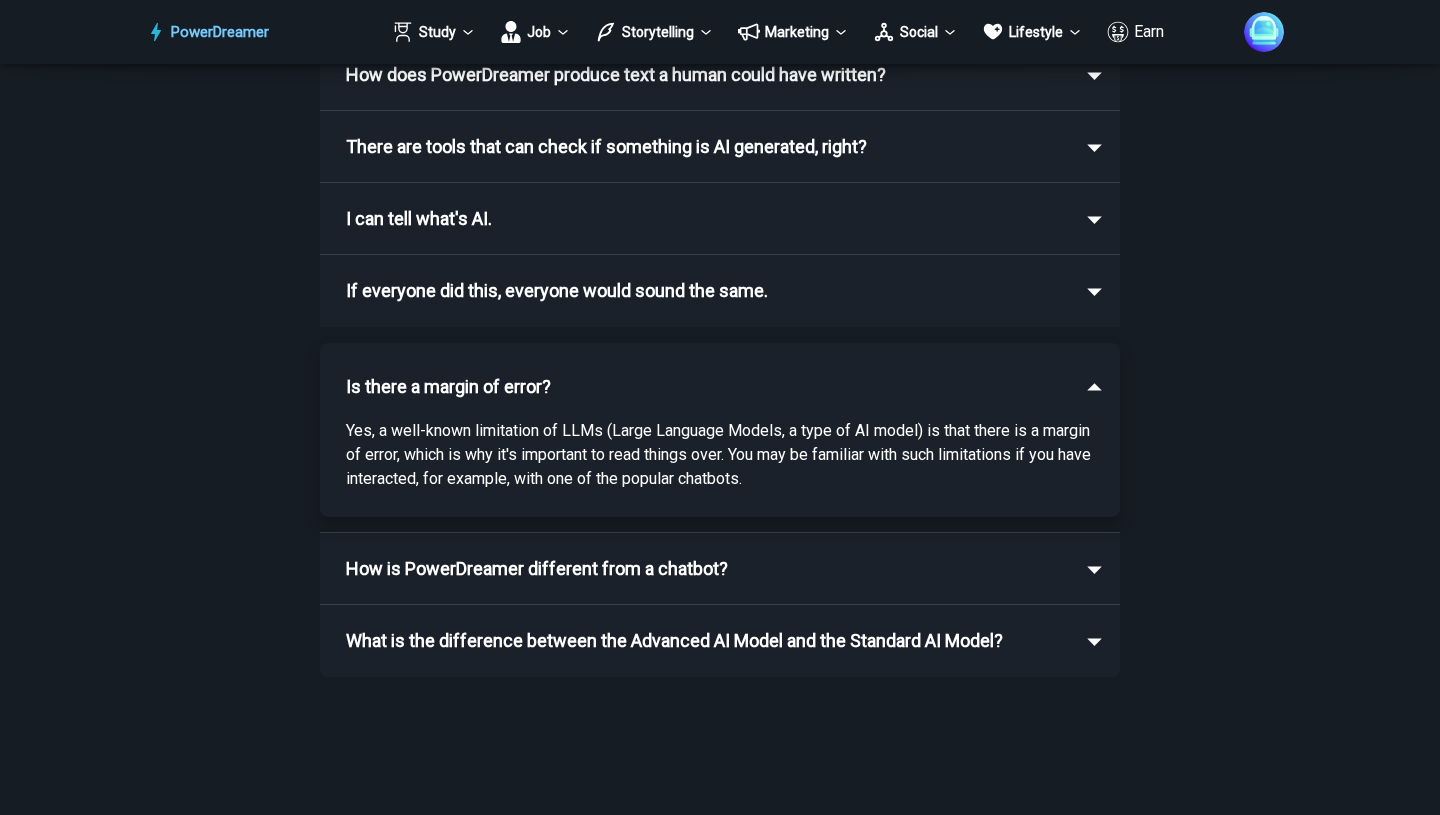 click on "Is there a margin of error?" at bounding box center (720, 387) 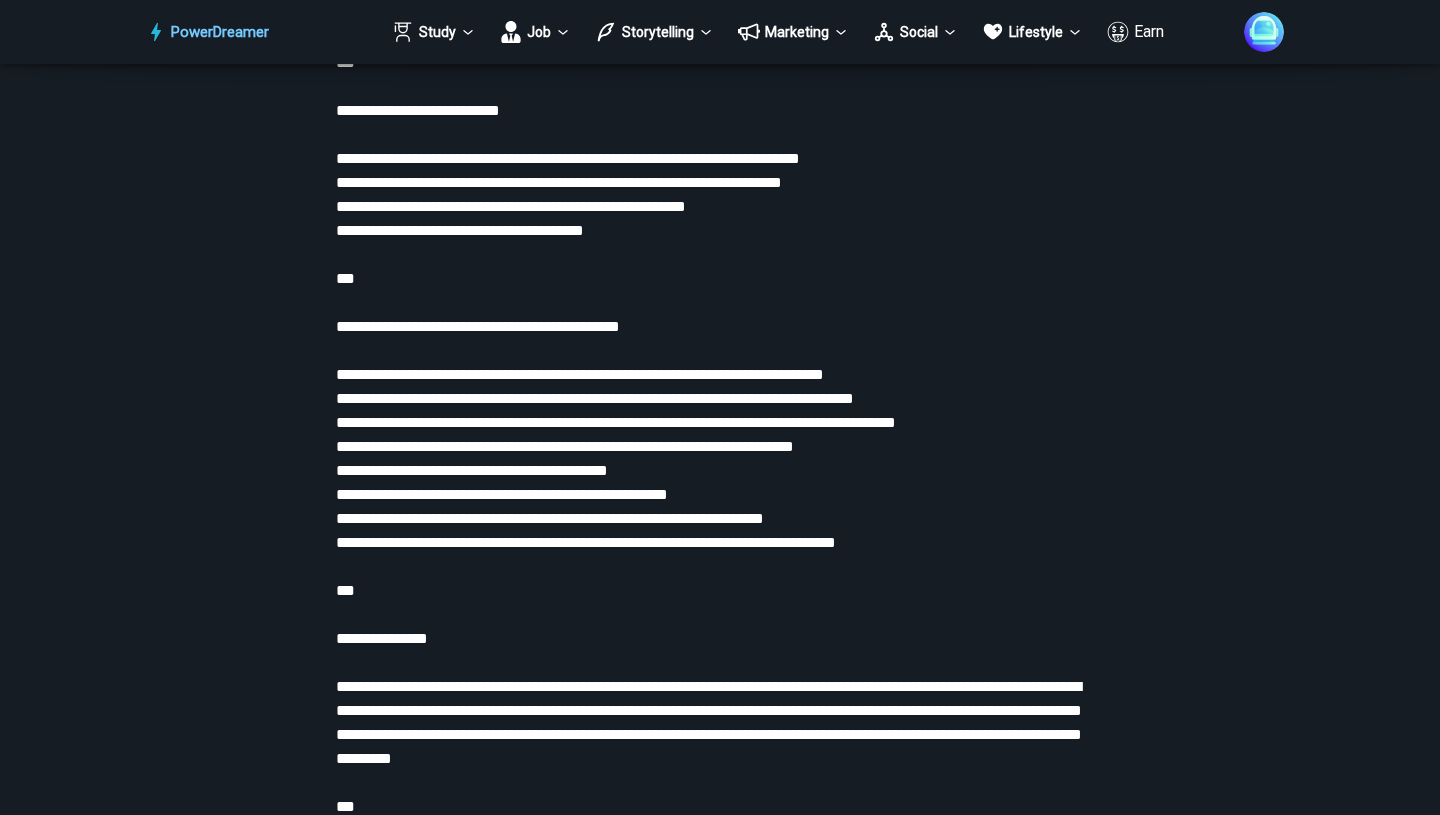 scroll, scrollTop: 5906, scrollLeft: 0, axis: vertical 